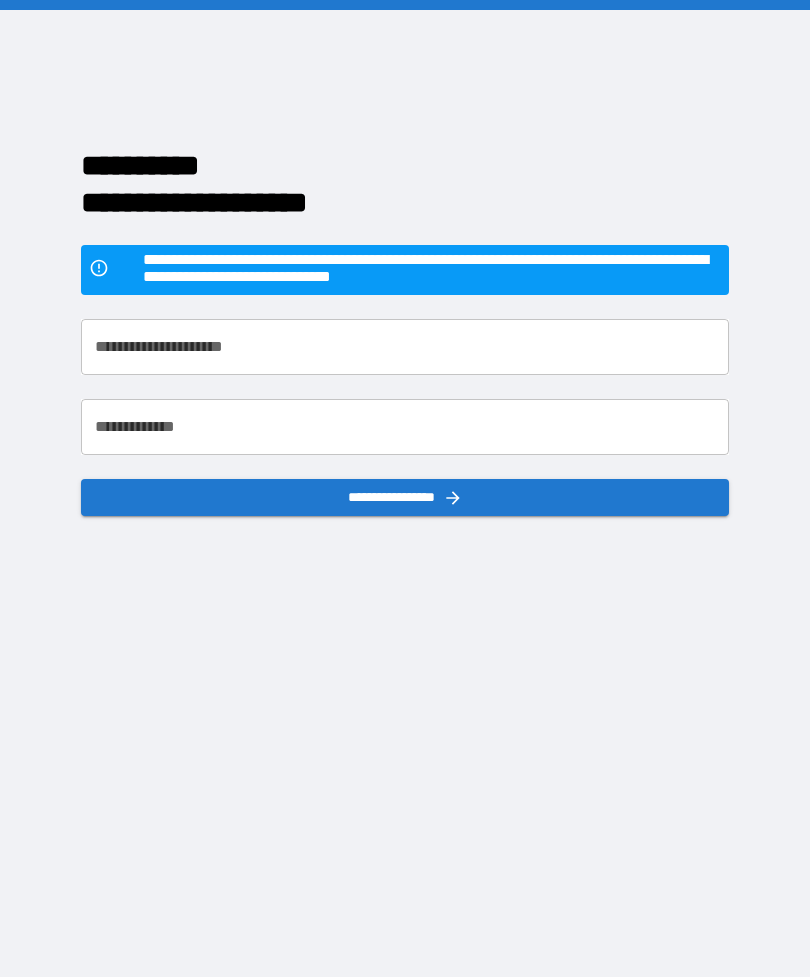 scroll, scrollTop: 64, scrollLeft: 0, axis: vertical 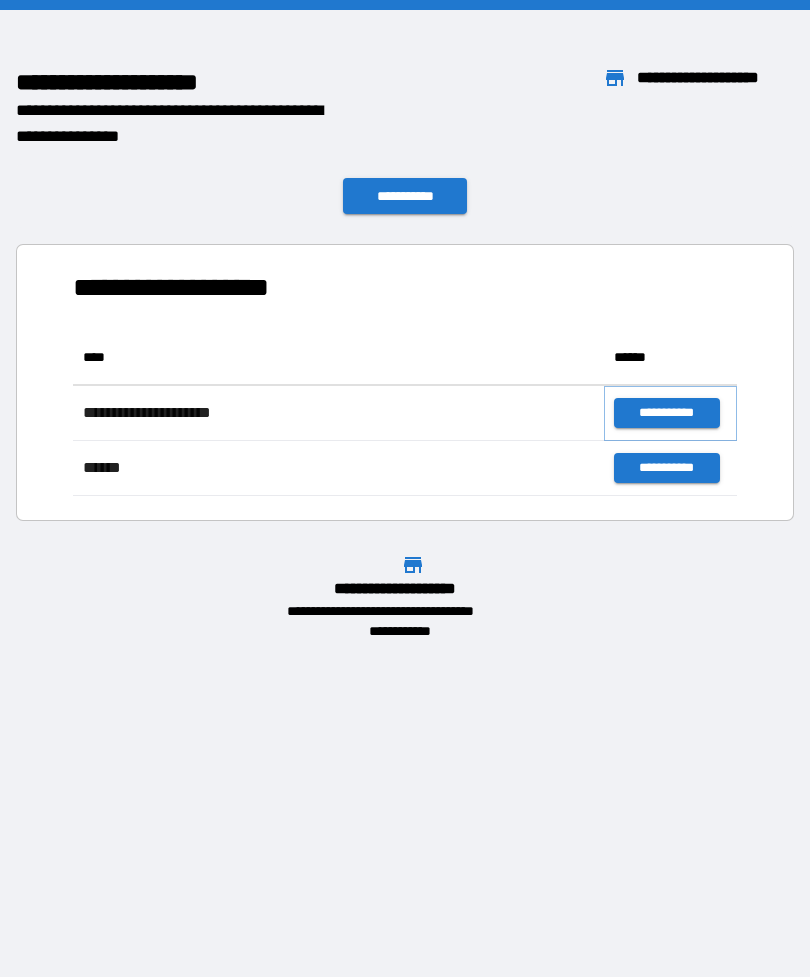 click on "**********" at bounding box center (666, 413) 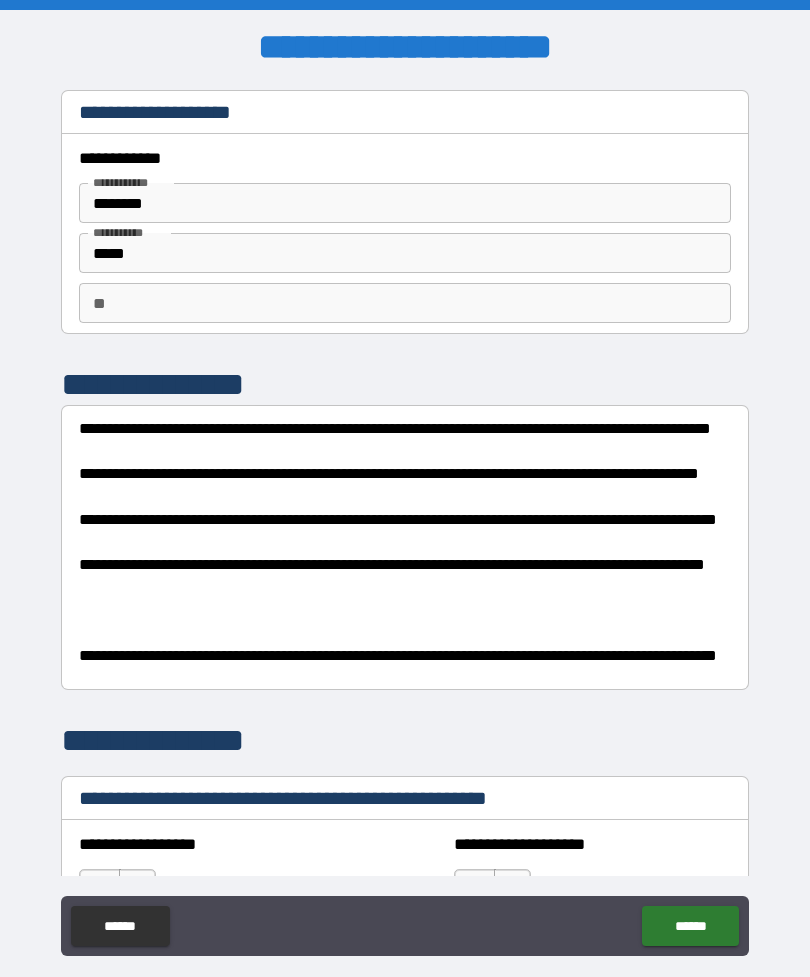 scroll, scrollTop: 0, scrollLeft: 0, axis: both 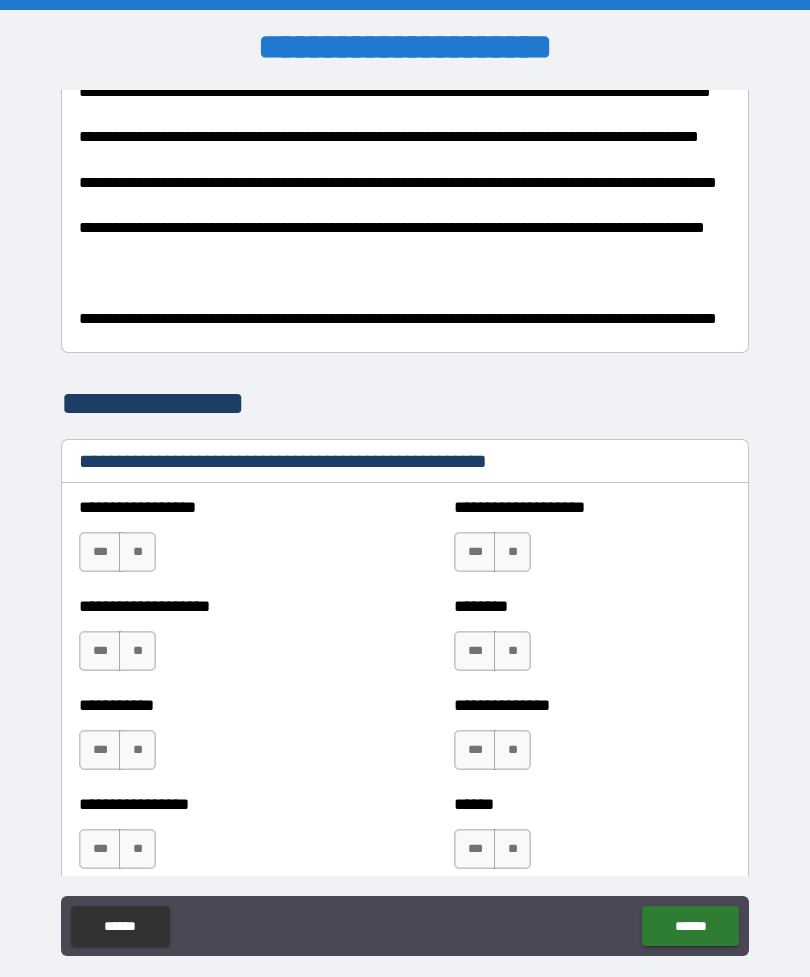 click on "***" at bounding box center (100, 552) 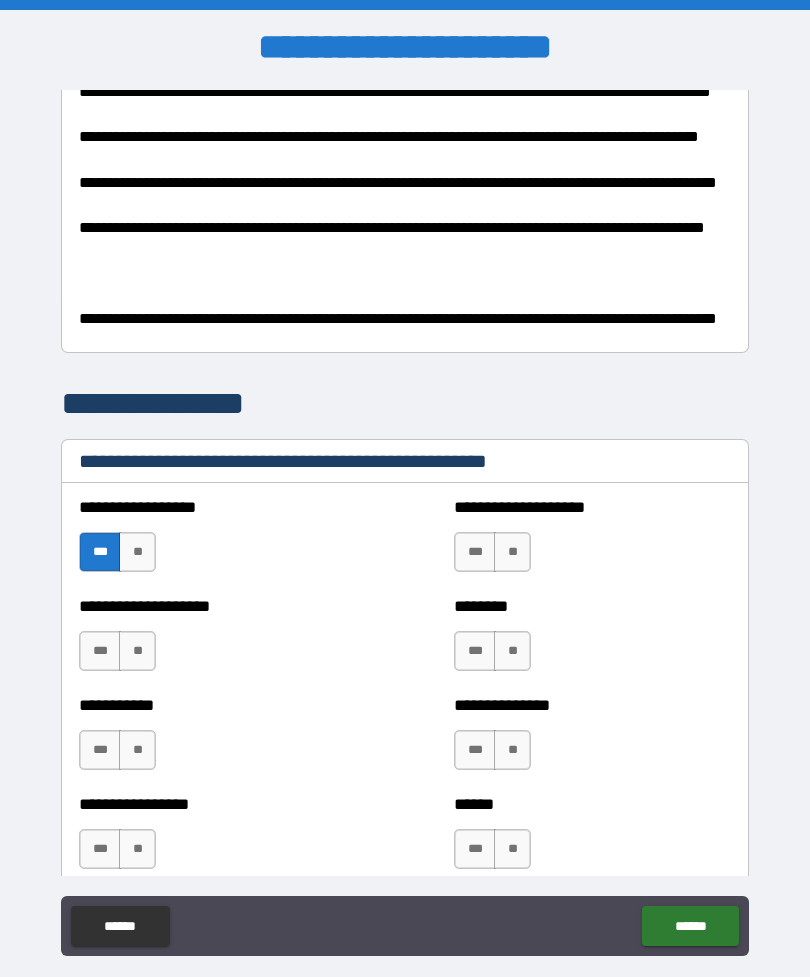 click on "**" at bounding box center [137, 552] 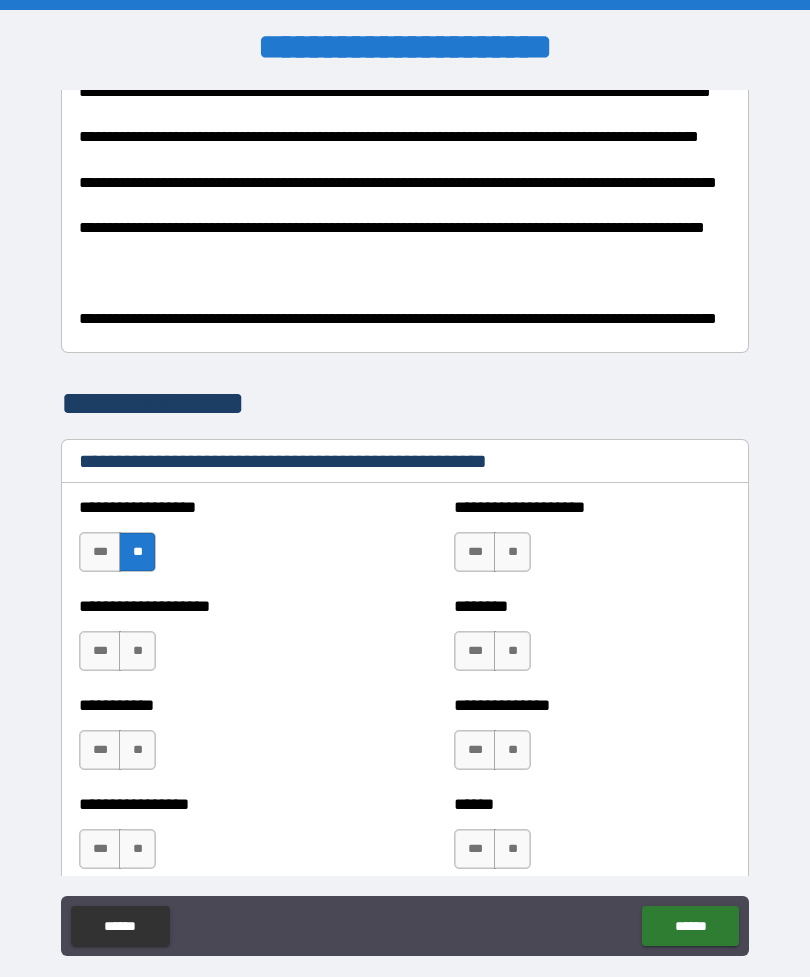 click on "**" at bounding box center [137, 651] 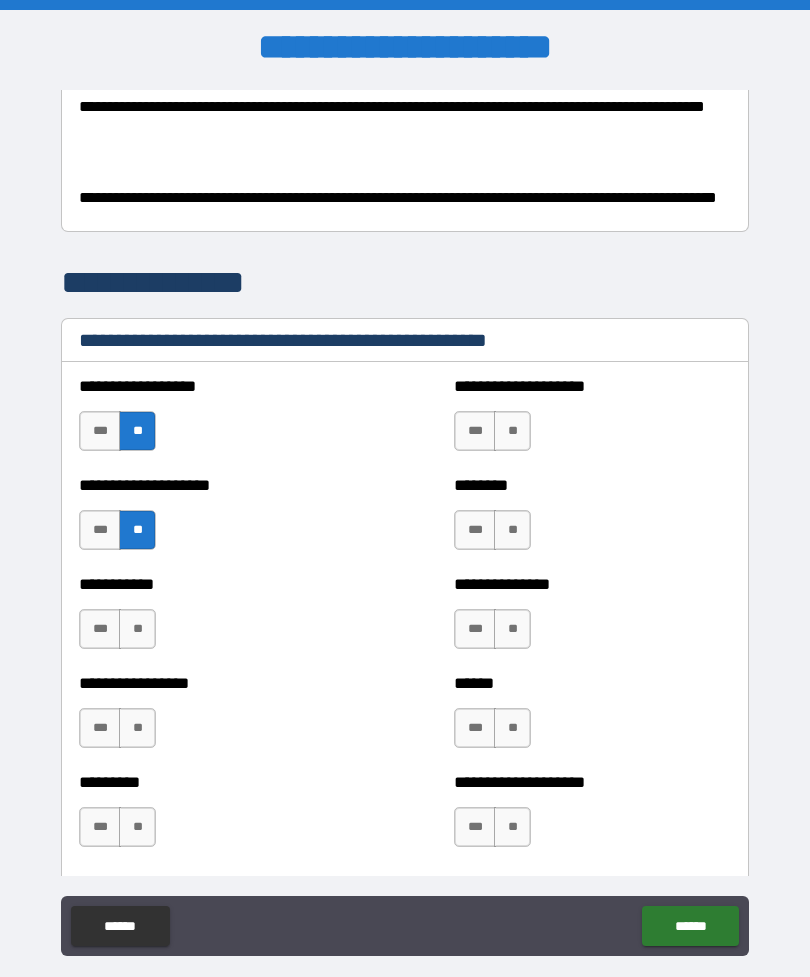 scroll, scrollTop: 473, scrollLeft: 0, axis: vertical 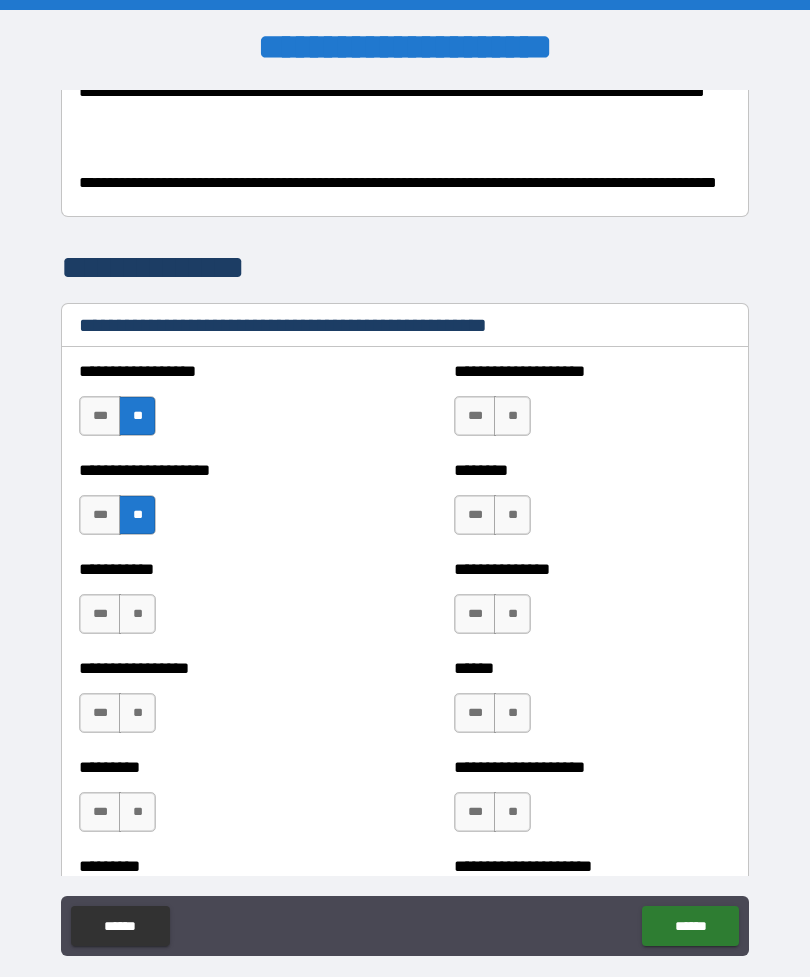 click on "*** **" at bounding box center (117, 614) 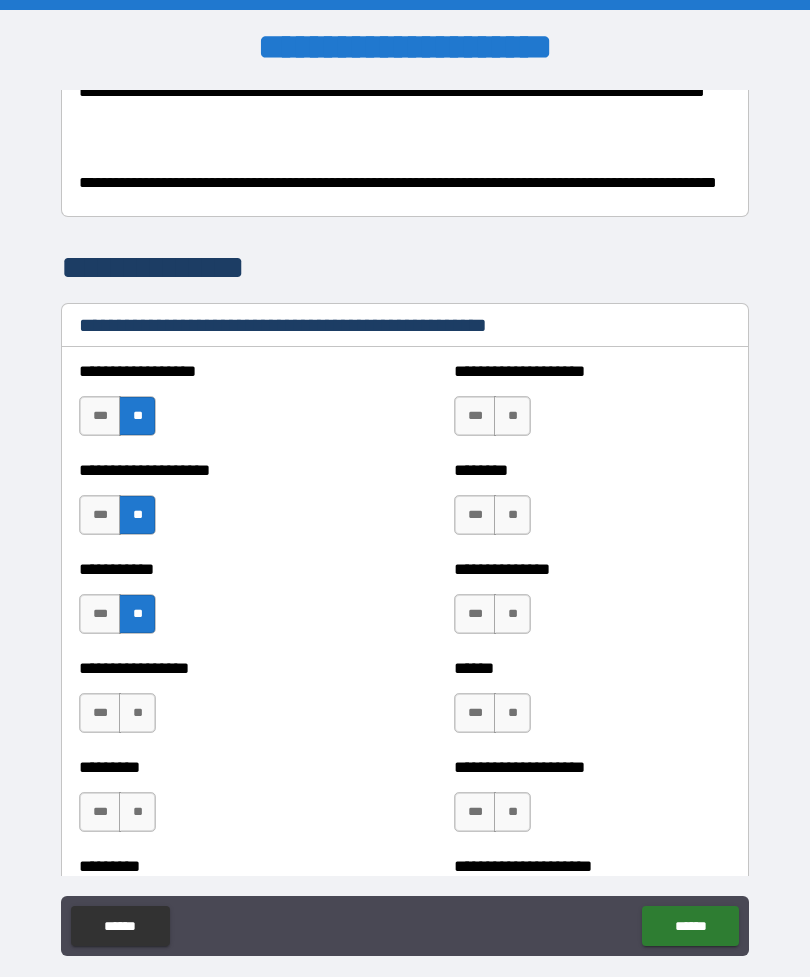 click on "**" at bounding box center (137, 713) 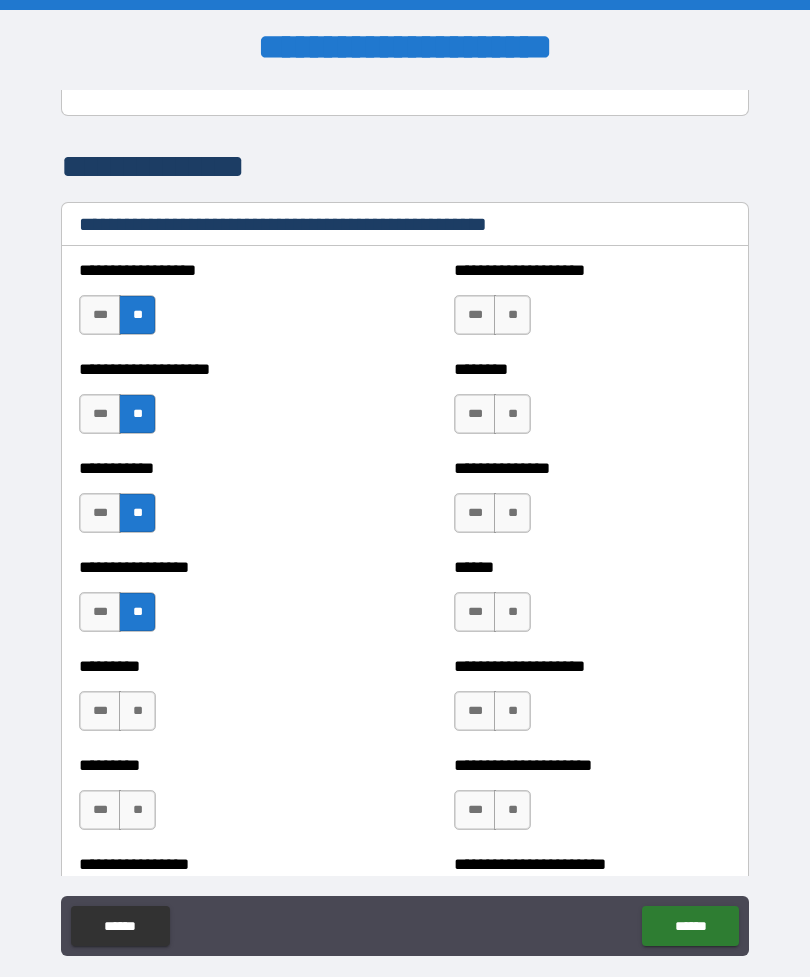 click on "**" at bounding box center [137, 711] 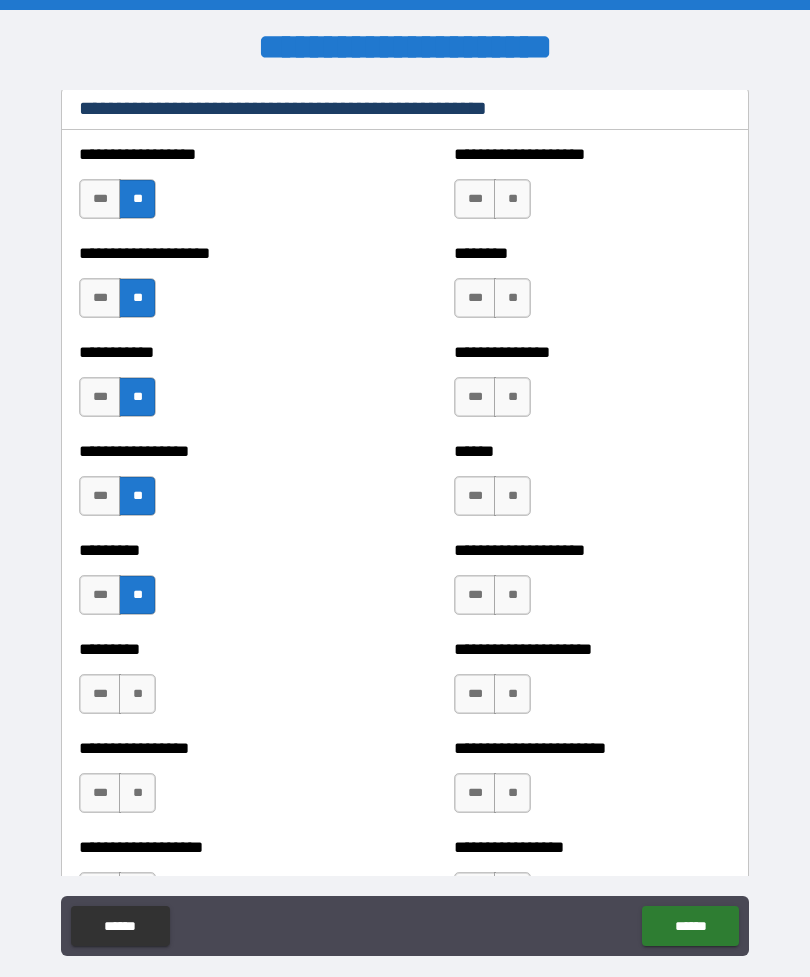 click on "**" at bounding box center (137, 694) 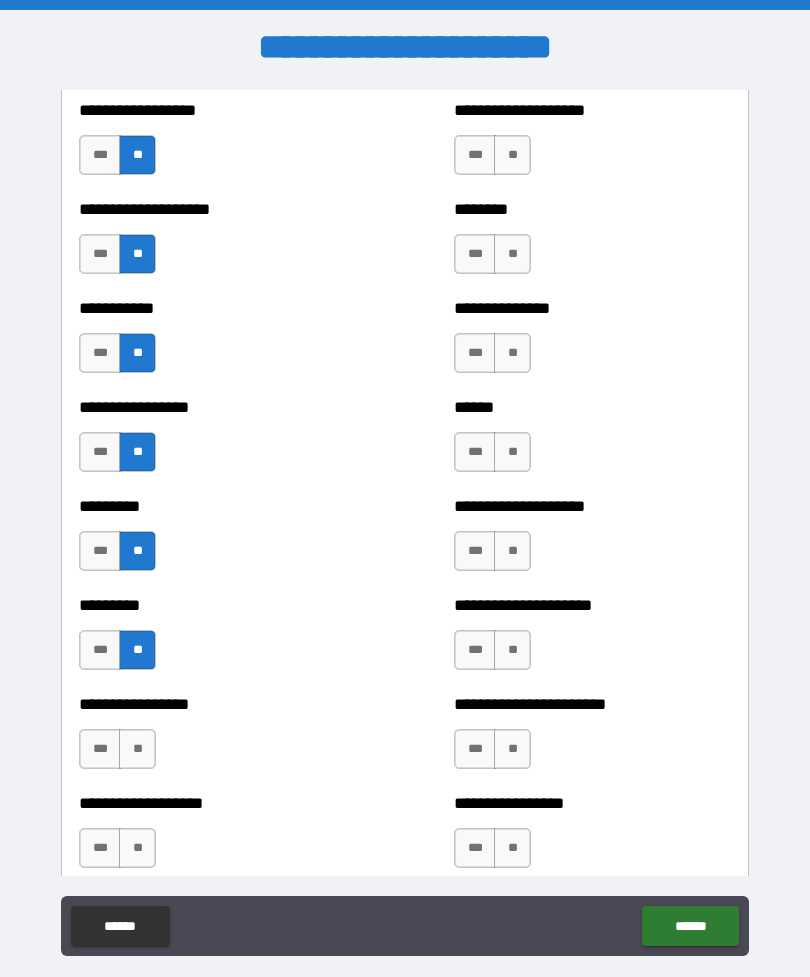 scroll, scrollTop: 766, scrollLeft: 0, axis: vertical 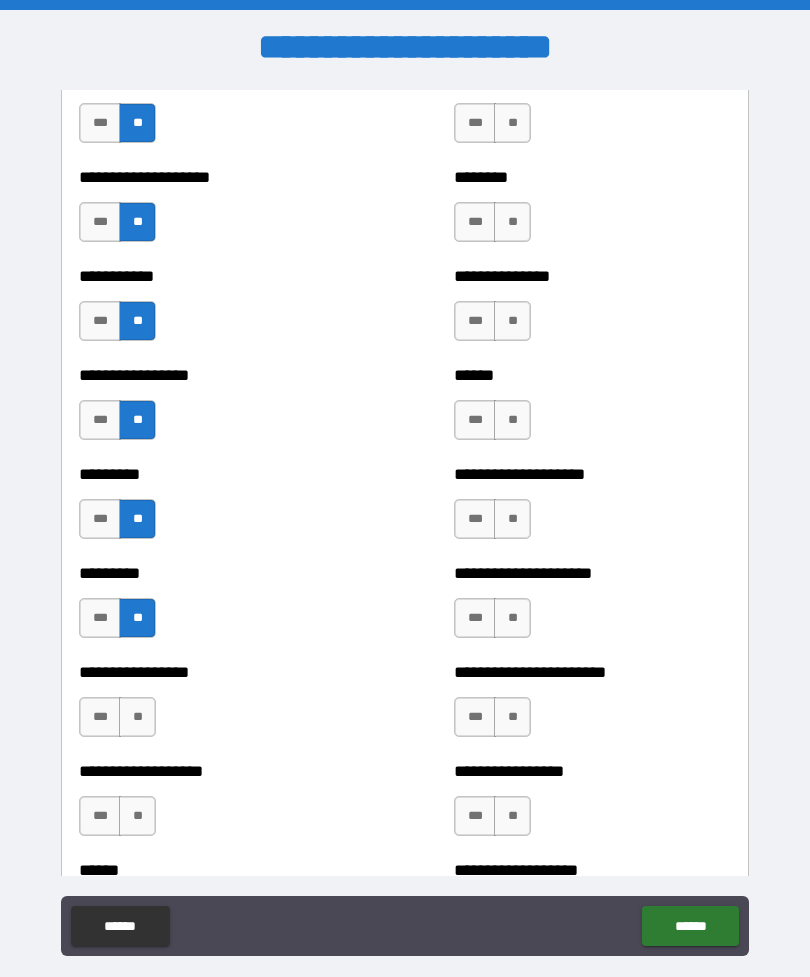 click on "**" at bounding box center (137, 717) 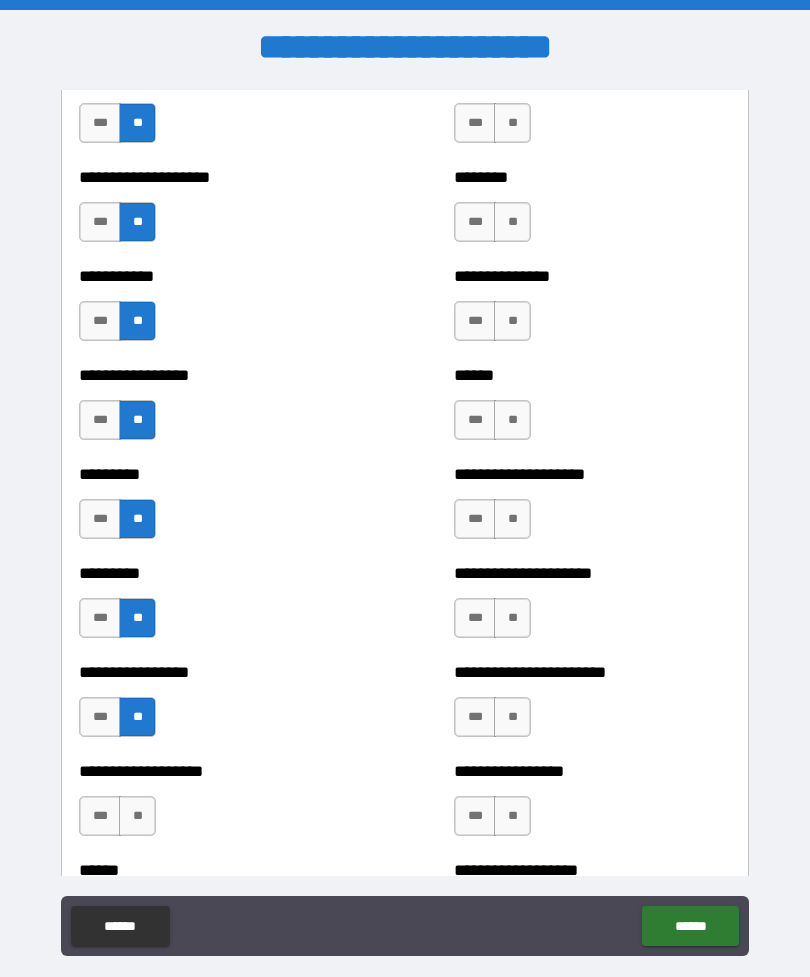 click on "**" at bounding box center (137, 816) 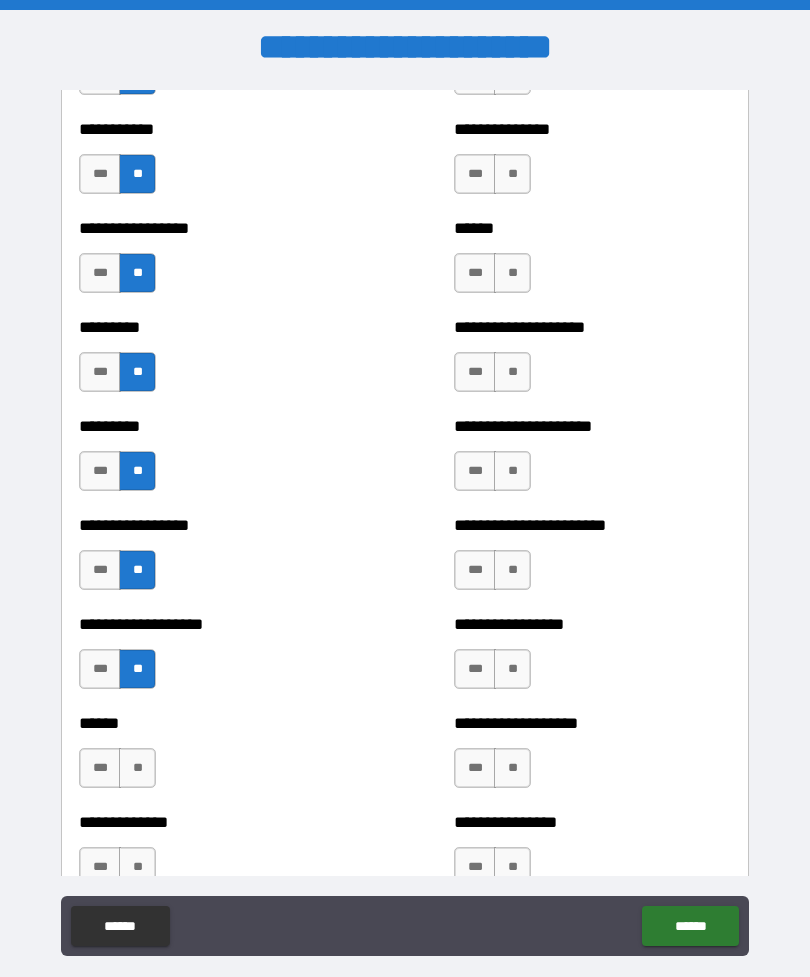 click on "***" at bounding box center [100, 768] 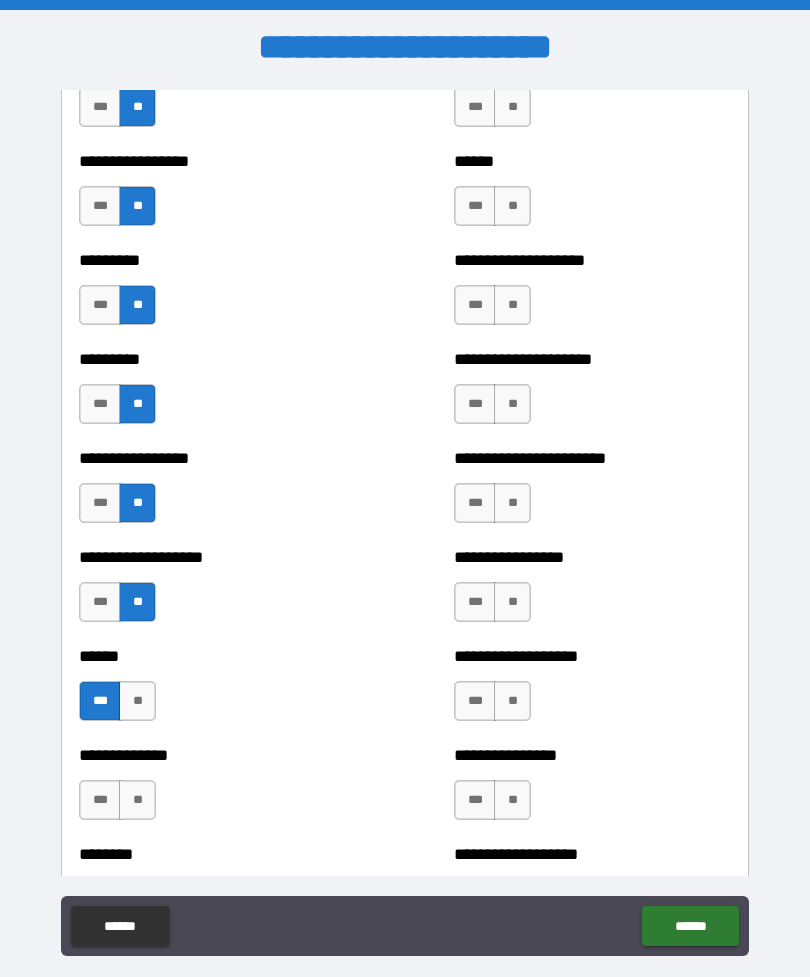scroll, scrollTop: 1004, scrollLeft: 0, axis: vertical 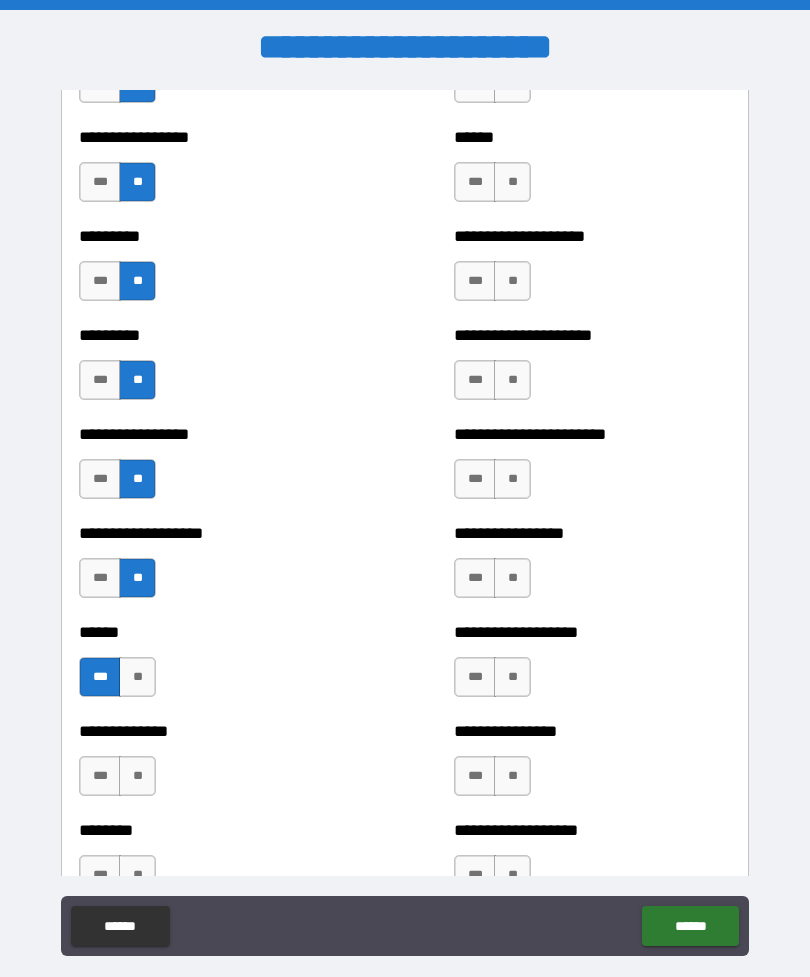 click on "***" at bounding box center (100, 776) 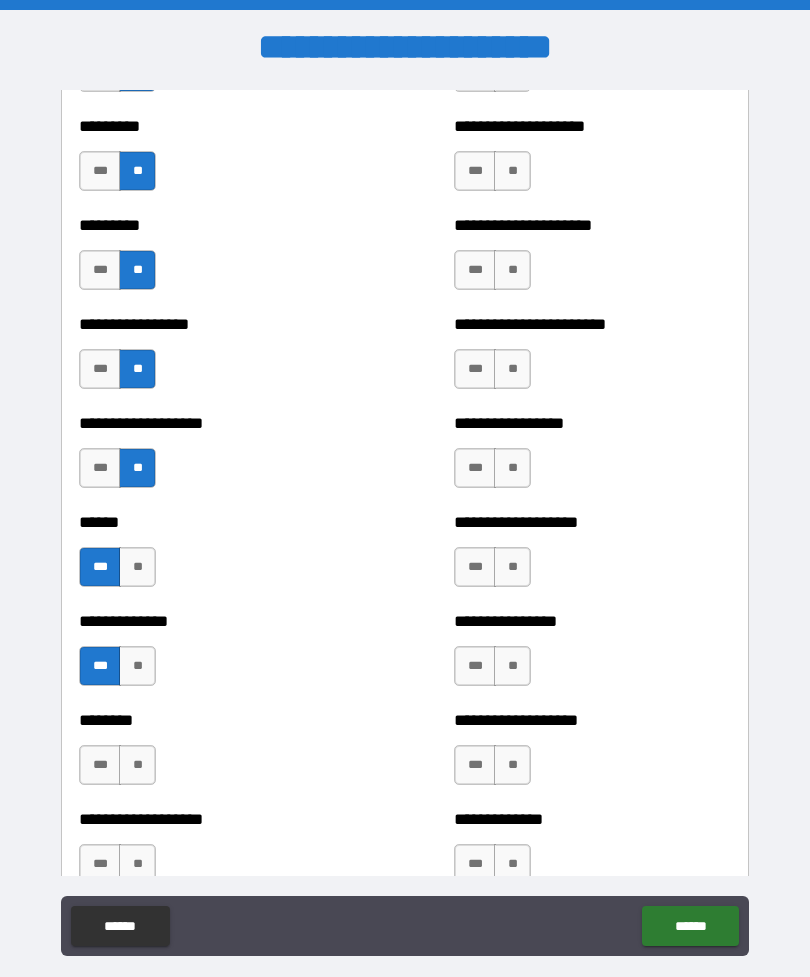 click on "**" at bounding box center (137, 765) 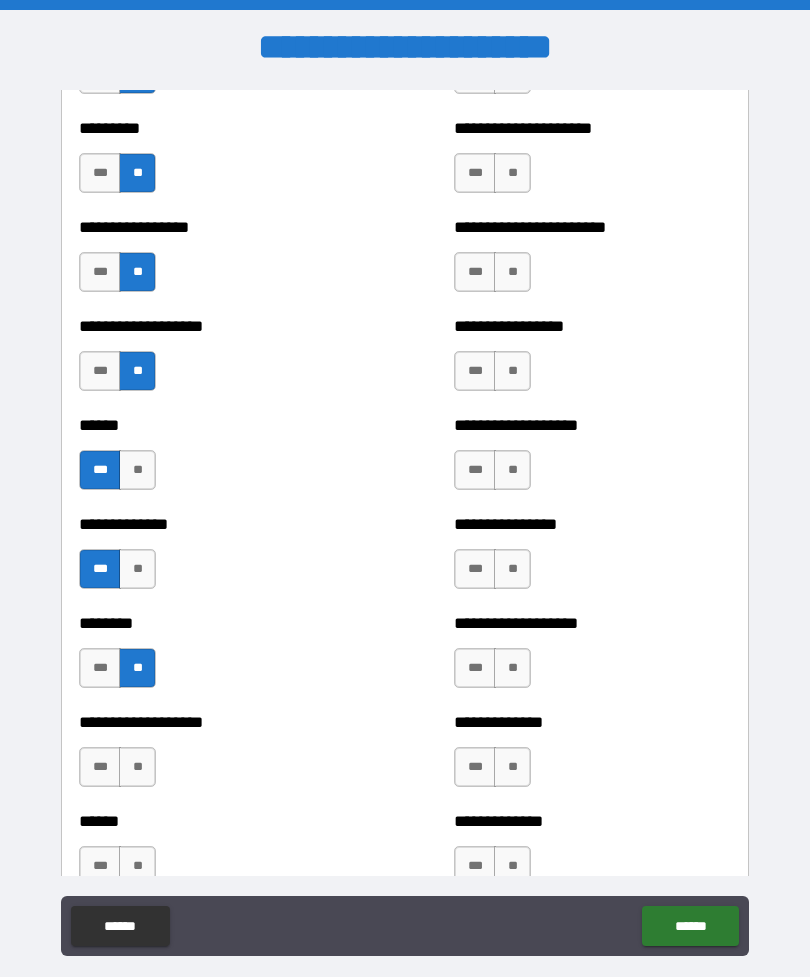 scroll, scrollTop: 1214, scrollLeft: 0, axis: vertical 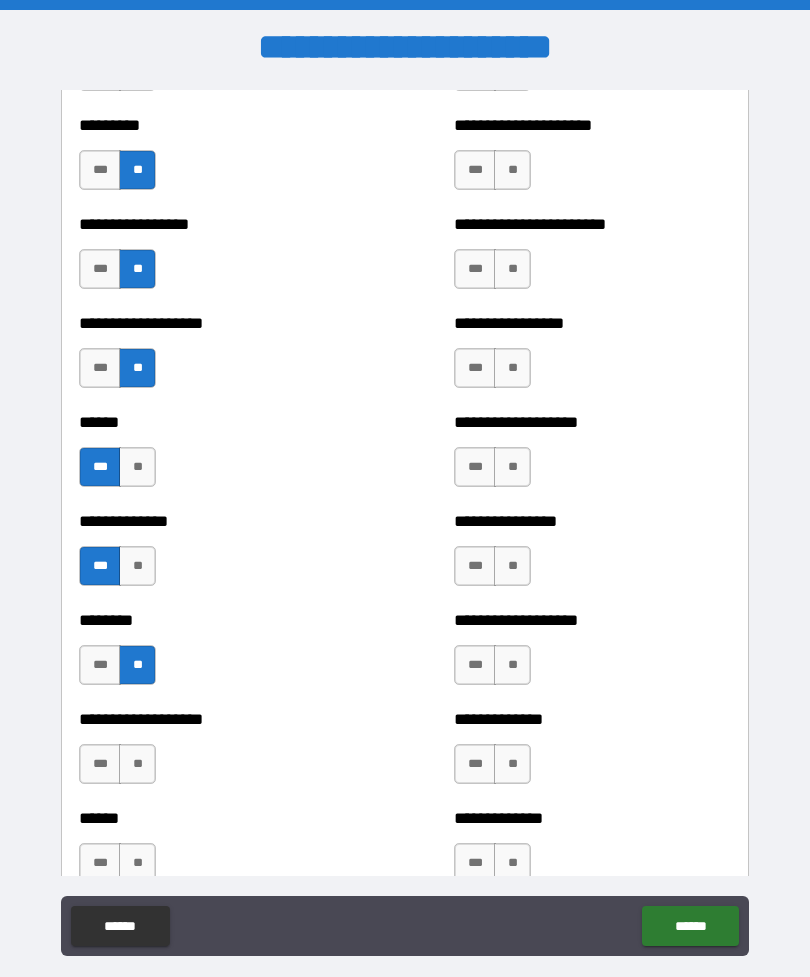 click on "**" at bounding box center [137, 764] 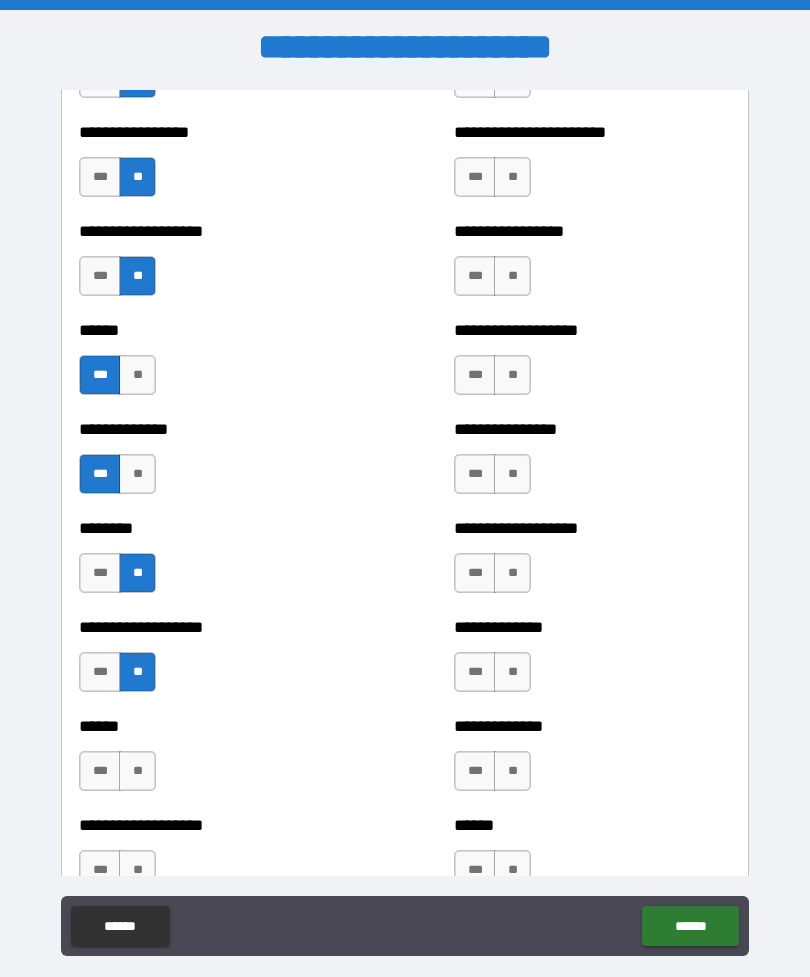 click on "**" at bounding box center [137, 771] 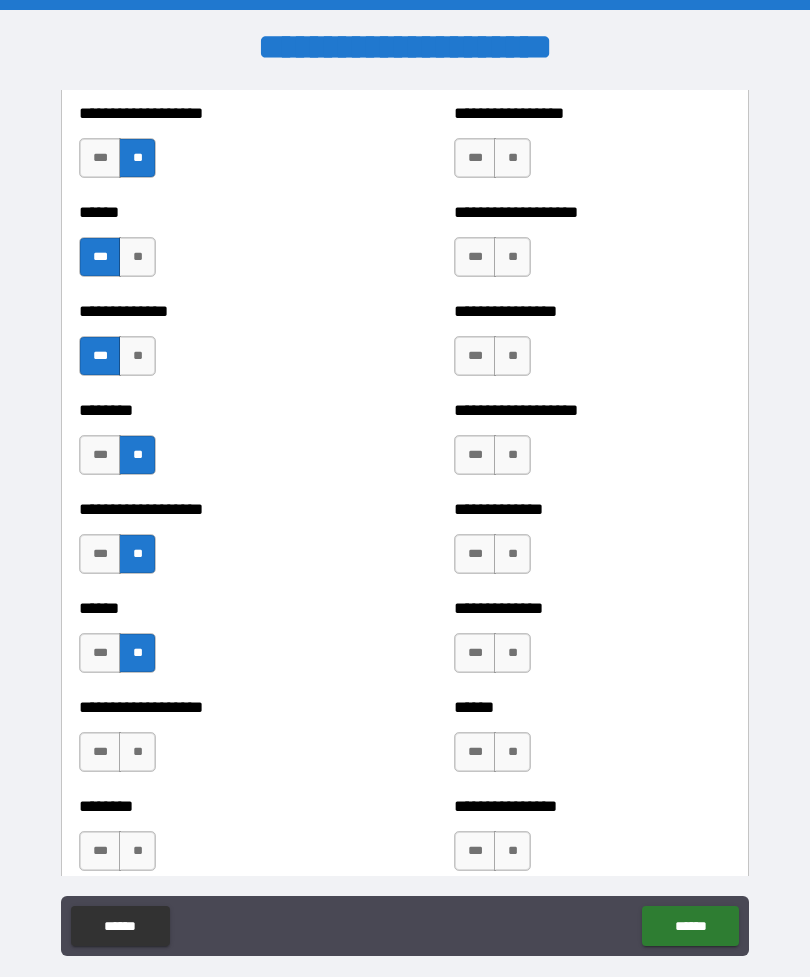 click on "**" at bounding box center (137, 752) 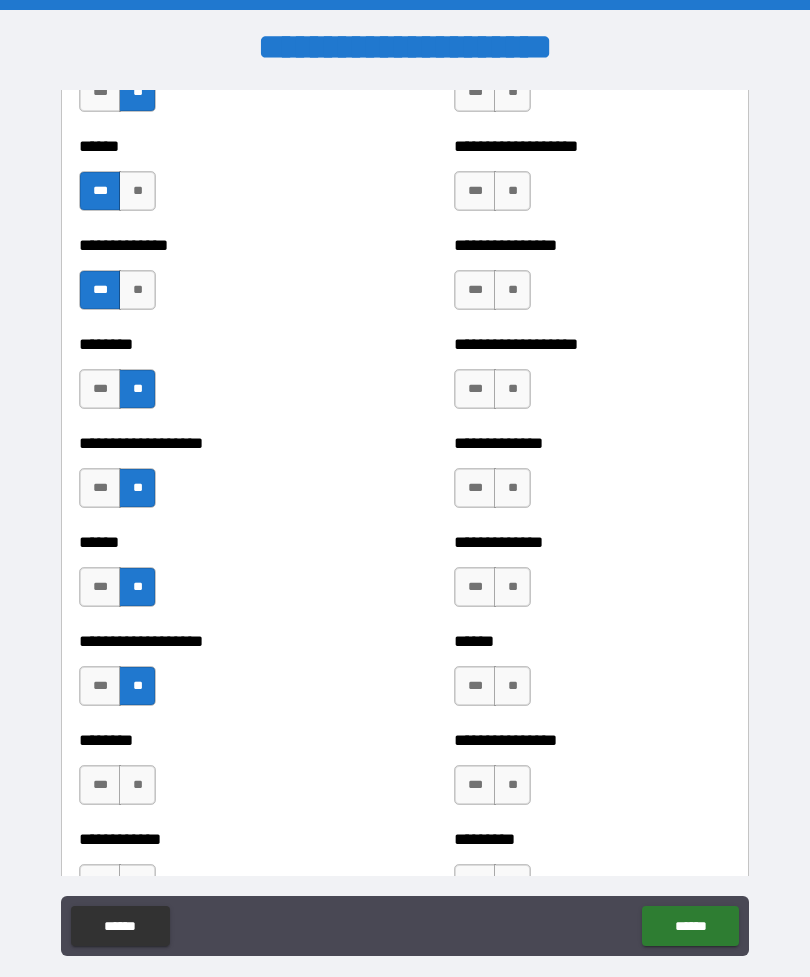 click on "**" at bounding box center [137, 785] 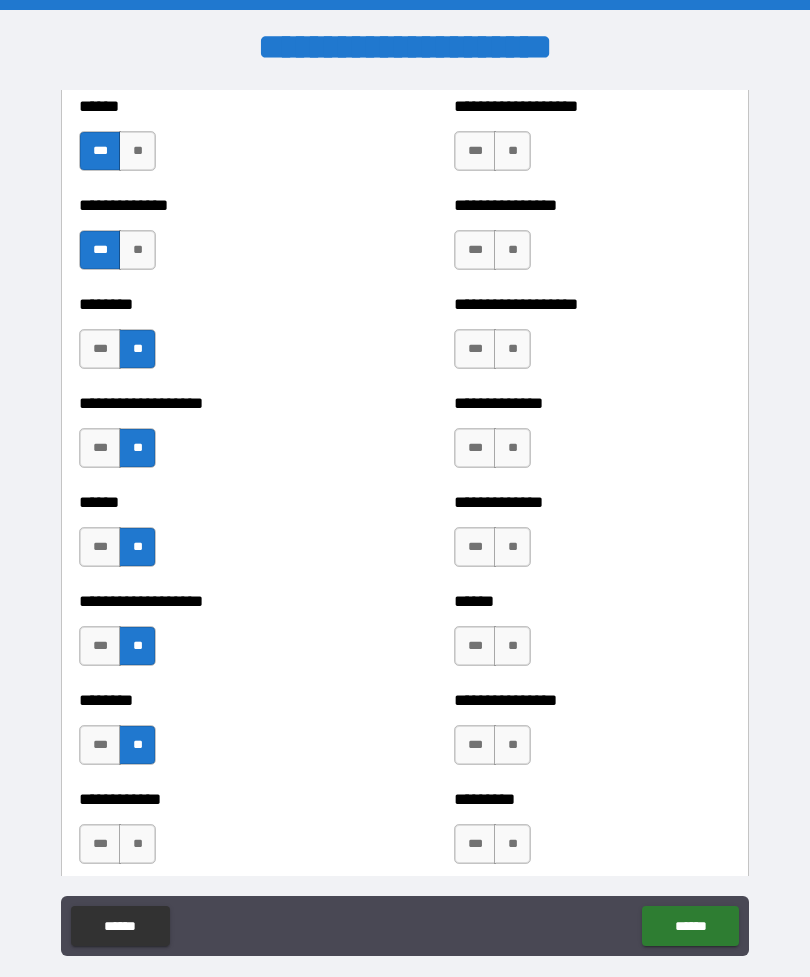 click on "**" at bounding box center [137, 844] 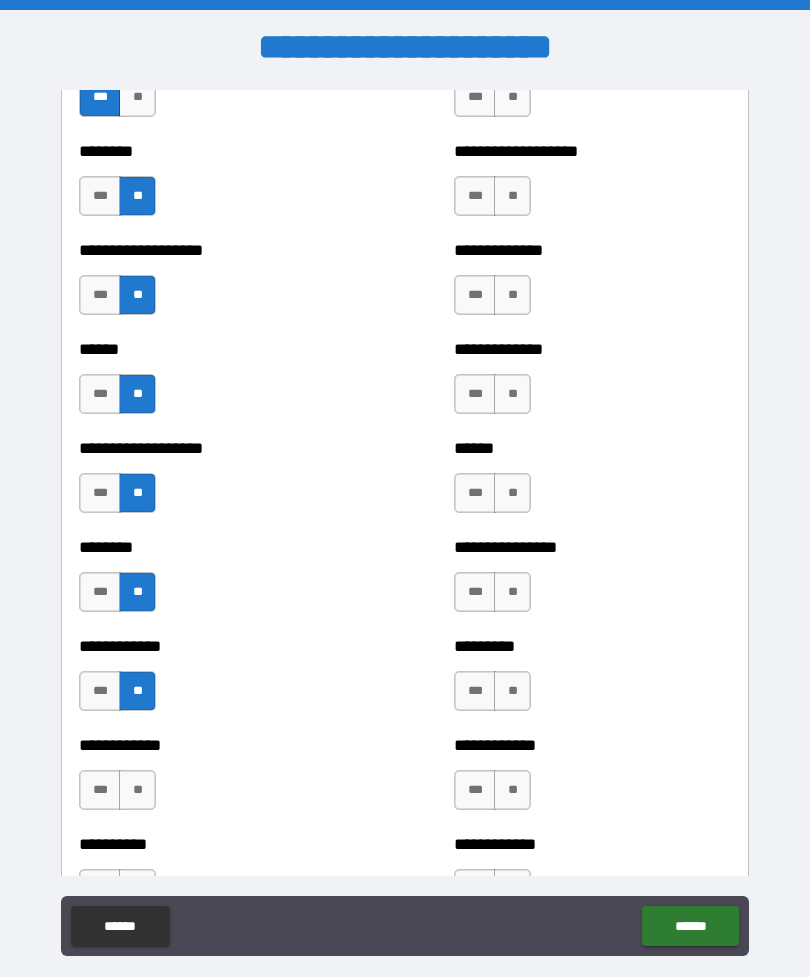 scroll, scrollTop: 1691, scrollLeft: 0, axis: vertical 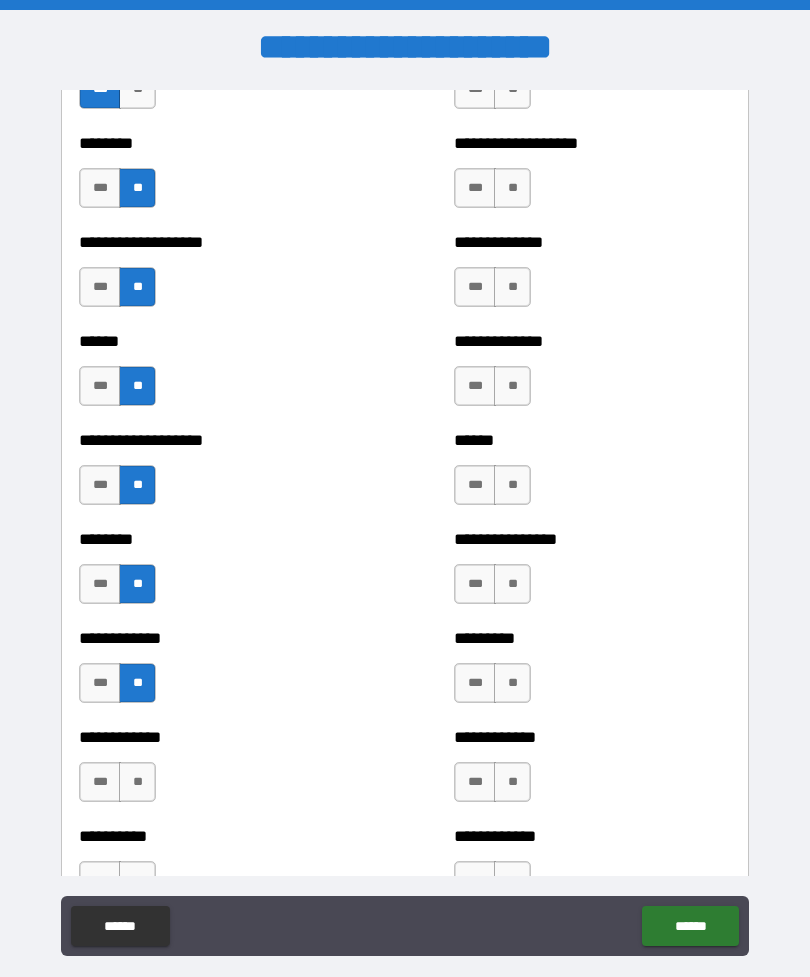 click on "**" at bounding box center [137, 782] 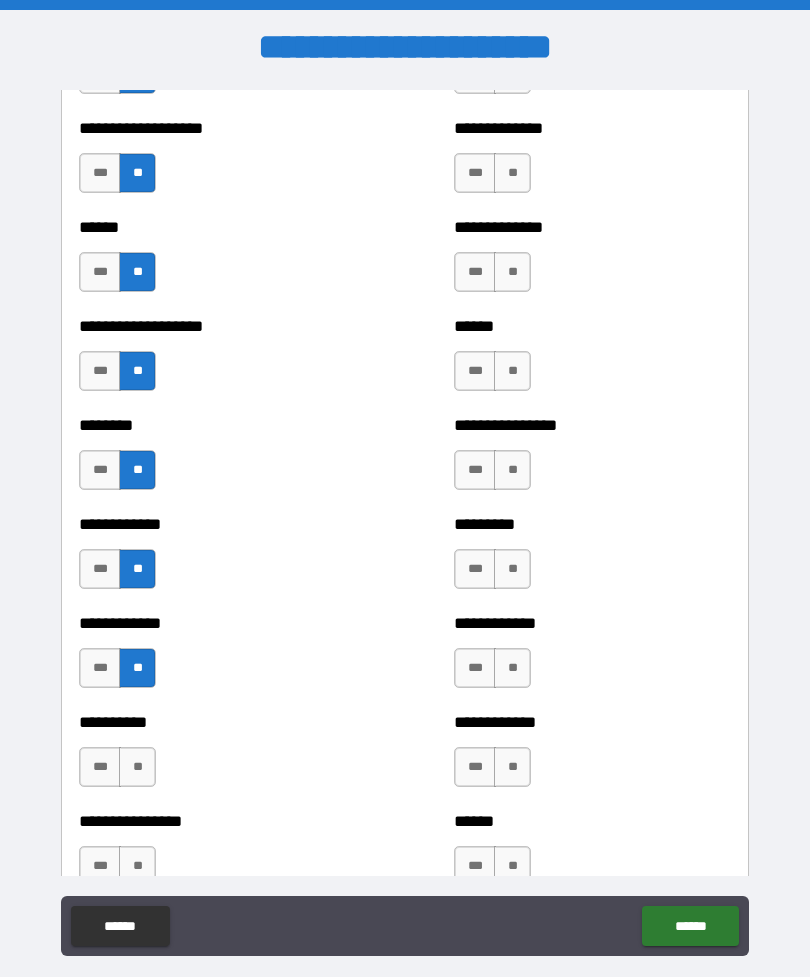 click on "**" at bounding box center (137, 767) 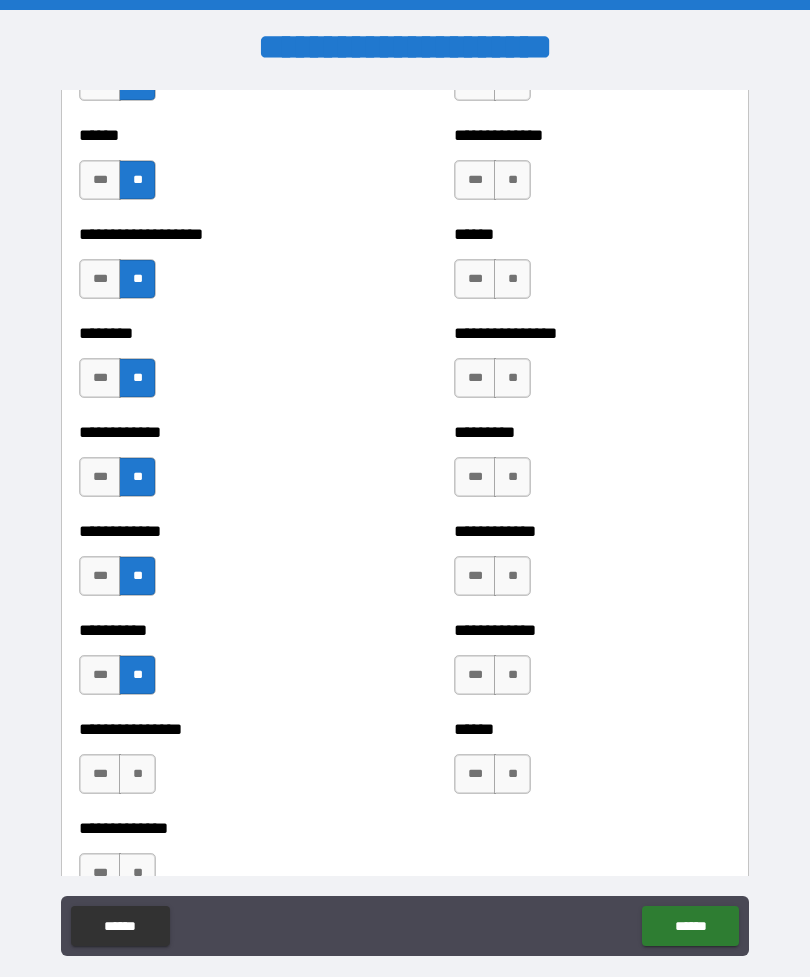 click on "**" at bounding box center [137, 774] 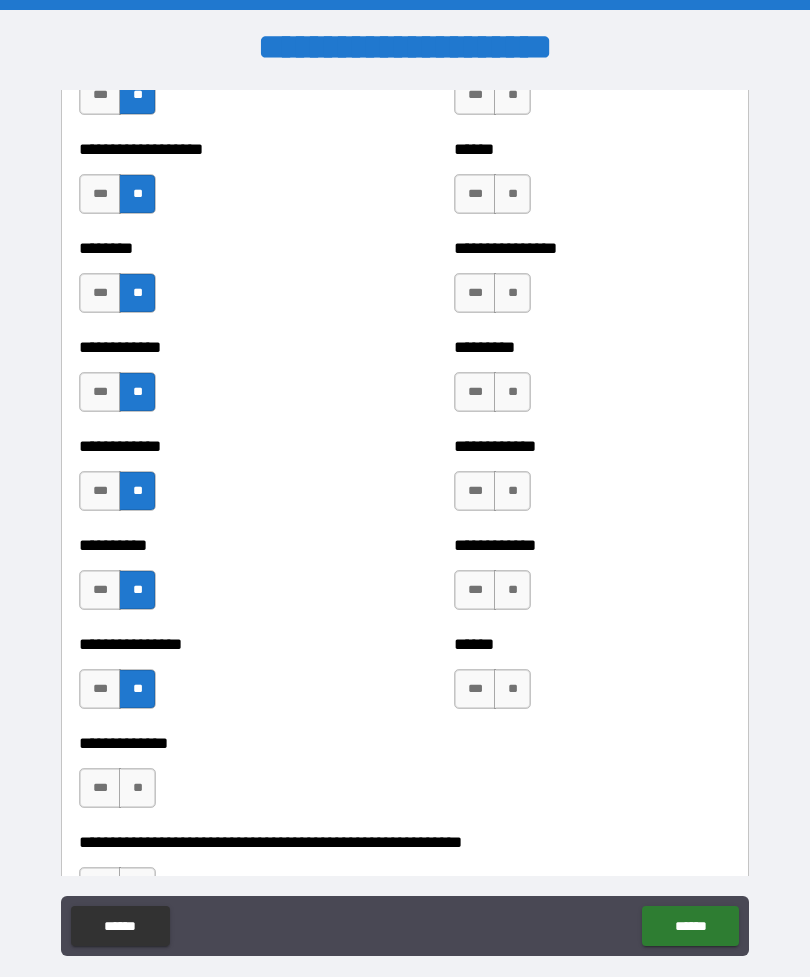 scroll, scrollTop: 1999, scrollLeft: 0, axis: vertical 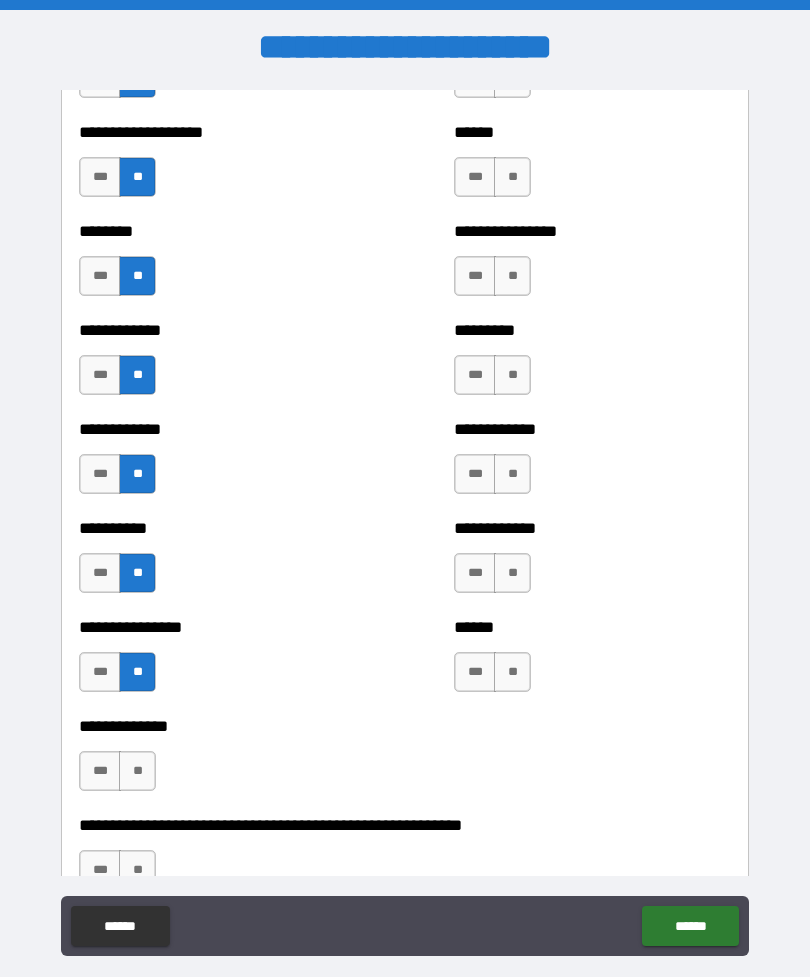 click on "**" at bounding box center (137, 771) 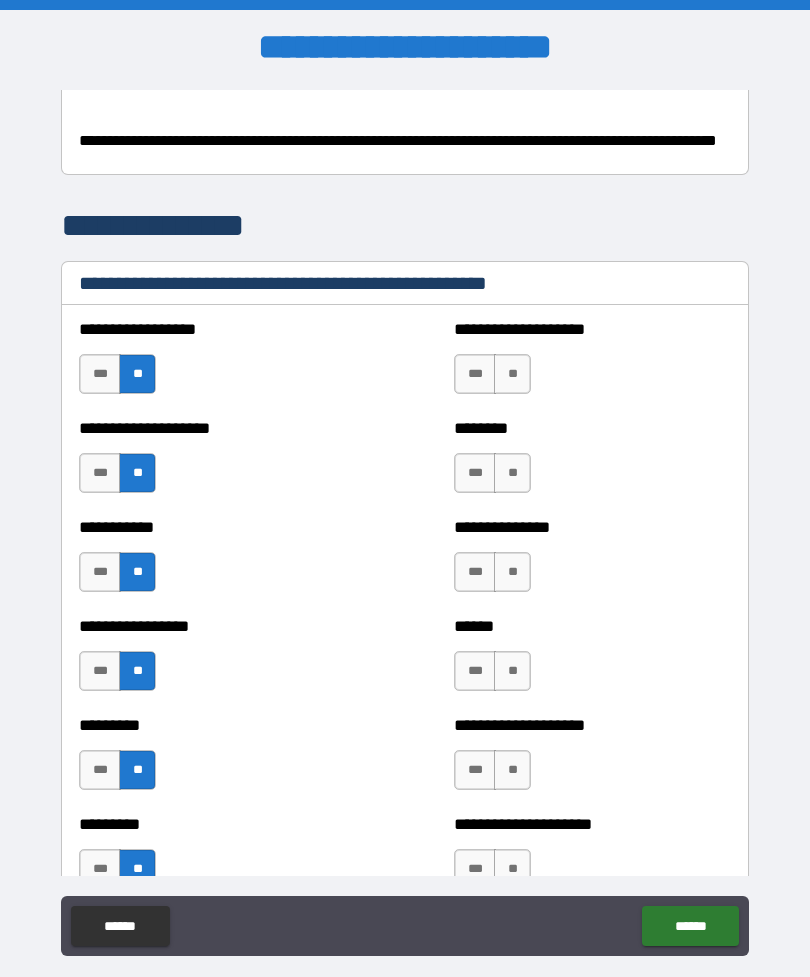 scroll, scrollTop: 514, scrollLeft: 0, axis: vertical 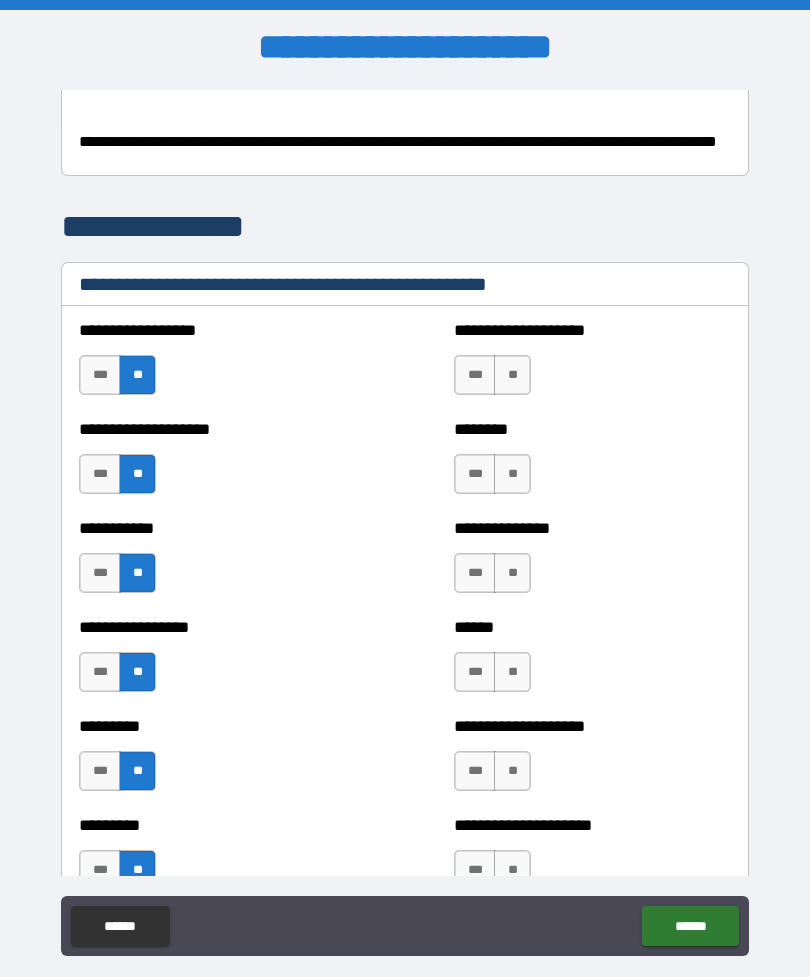 click on "**" at bounding box center [512, 375] 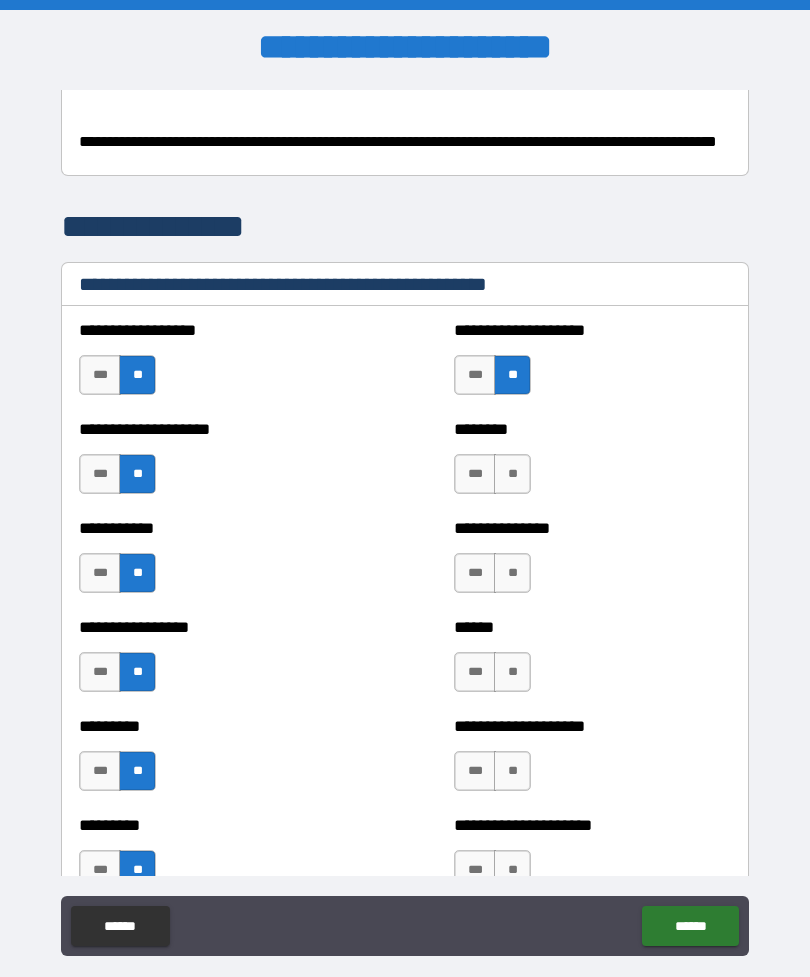 click on "**" at bounding box center [512, 474] 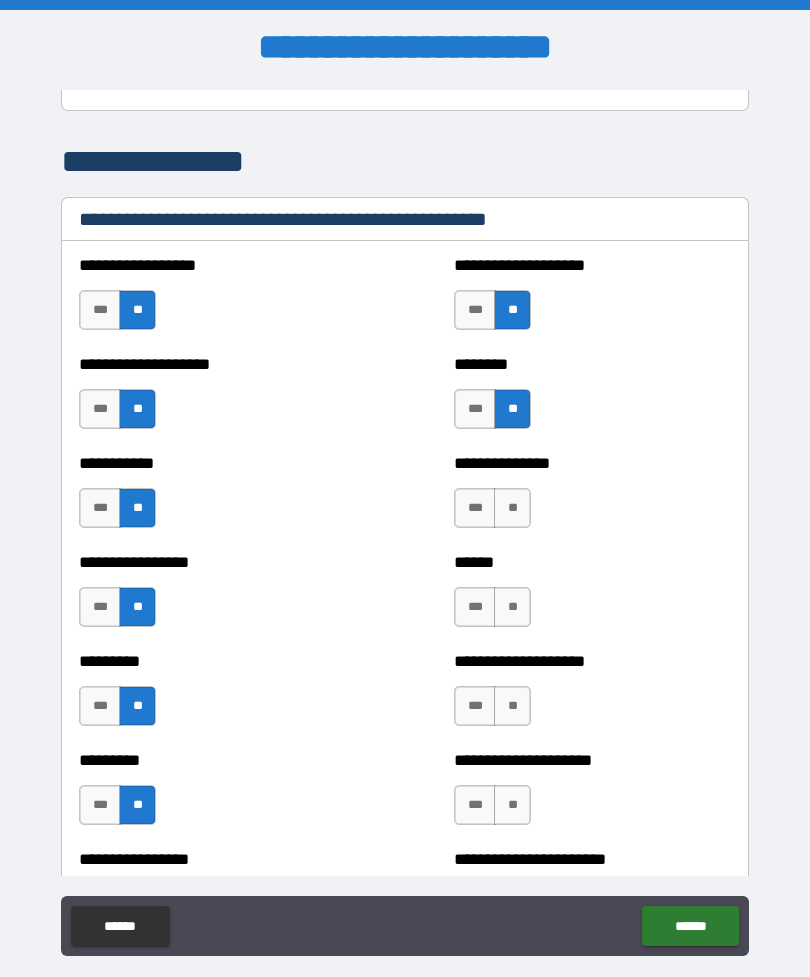 scroll, scrollTop: 603, scrollLeft: 0, axis: vertical 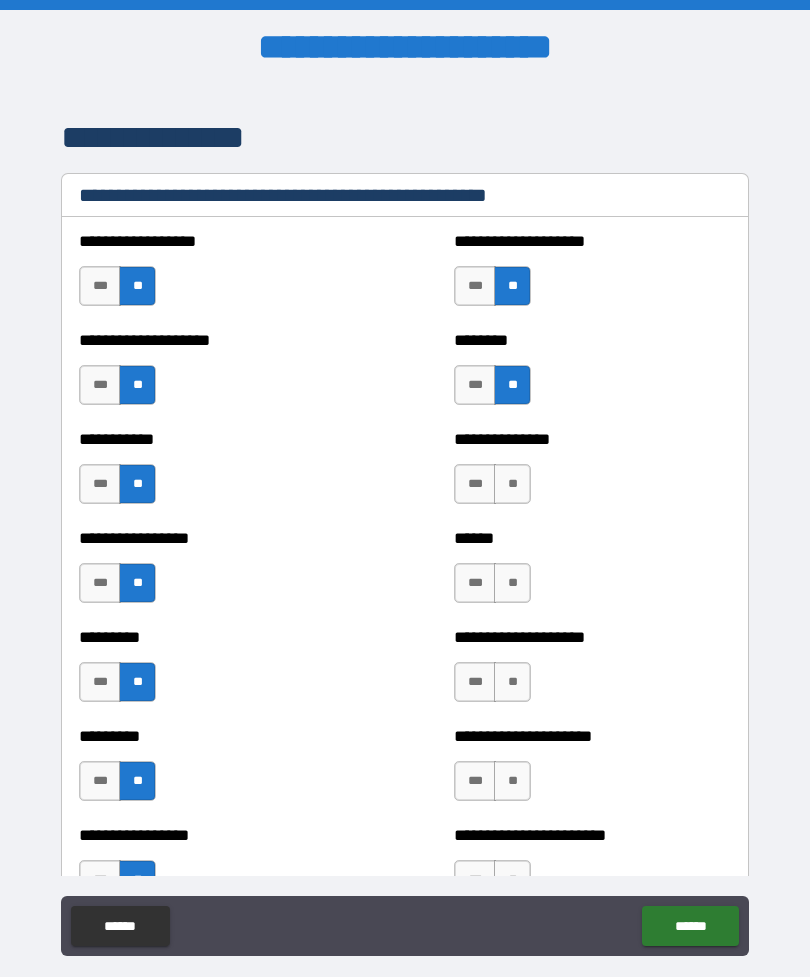 click on "**" at bounding box center (512, 484) 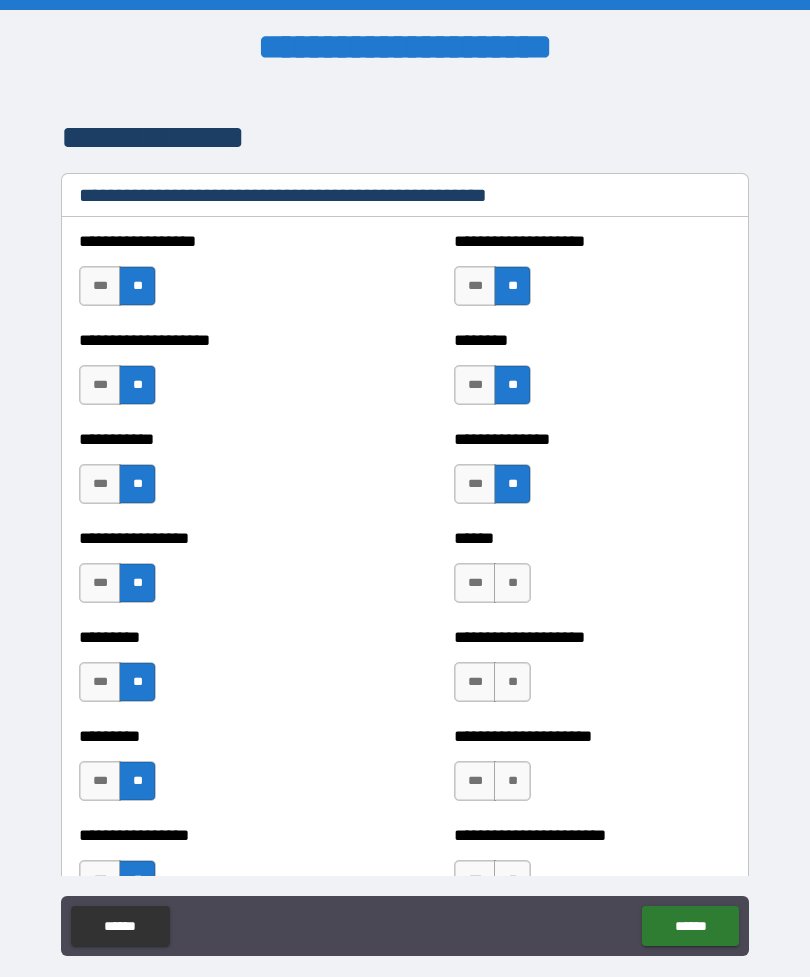 click on "**" at bounding box center (512, 583) 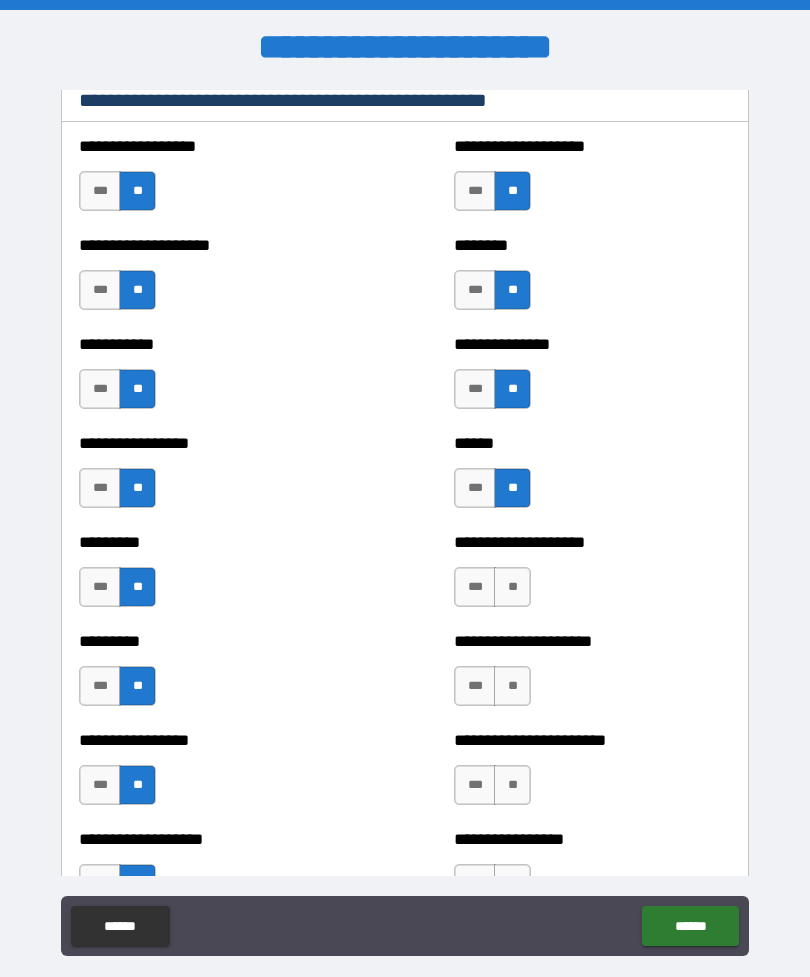 scroll, scrollTop: 717, scrollLeft: 0, axis: vertical 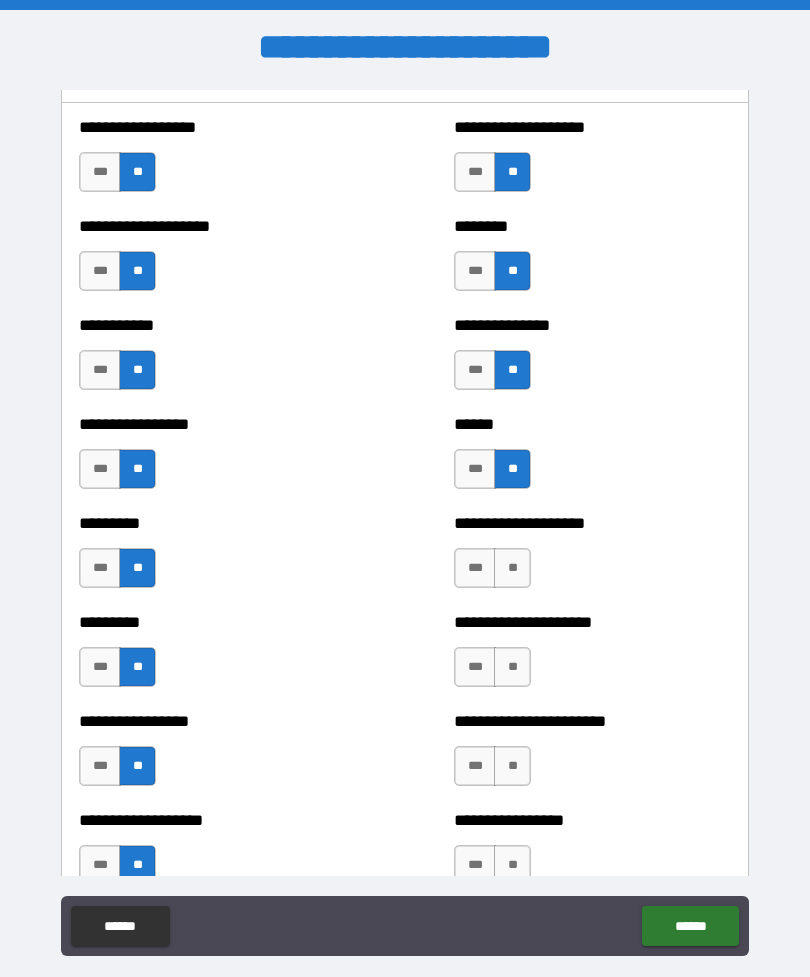 click on "**" at bounding box center (512, 568) 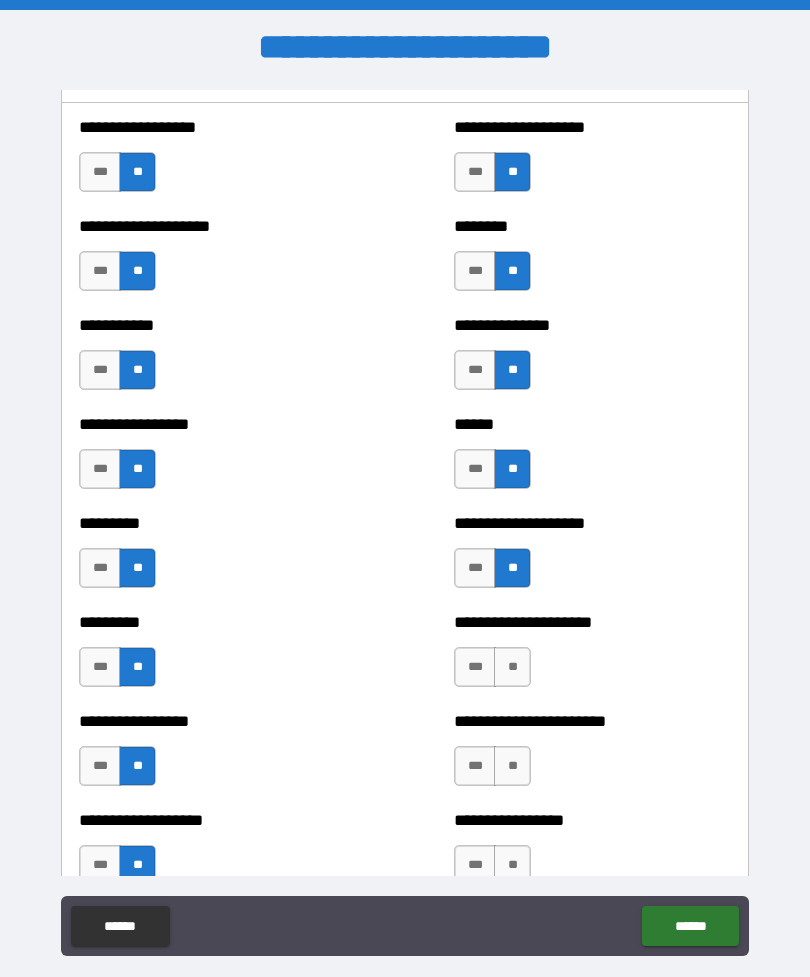 click on "**" at bounding box center [512, 667] 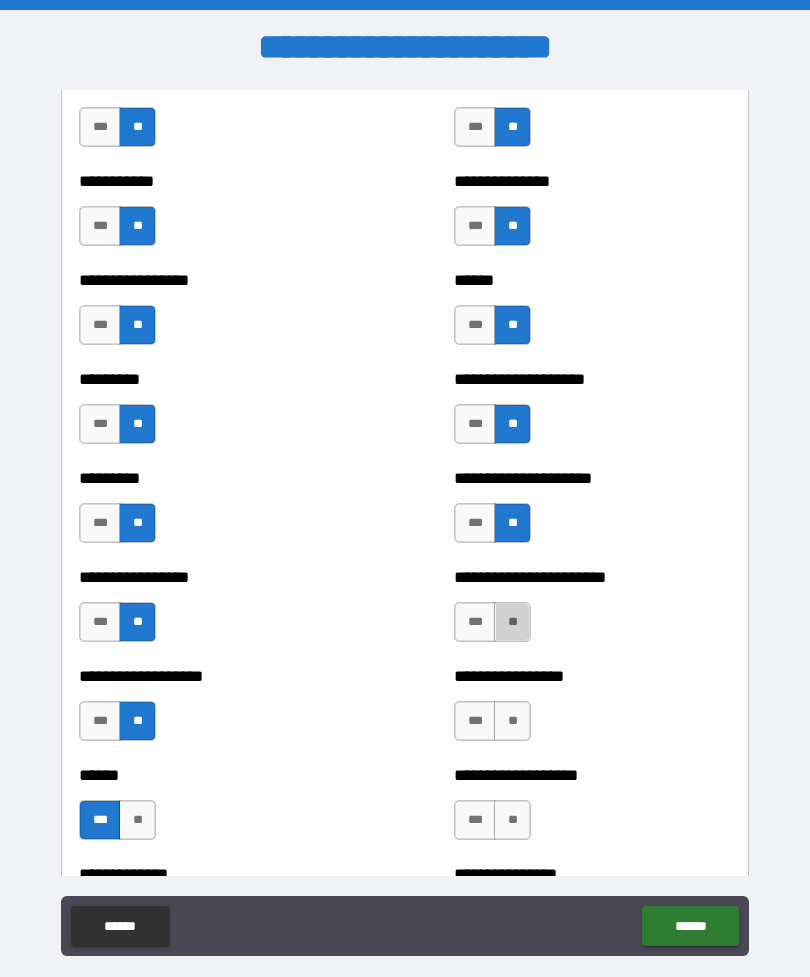 click on "**" at bounding box center [512, 622] 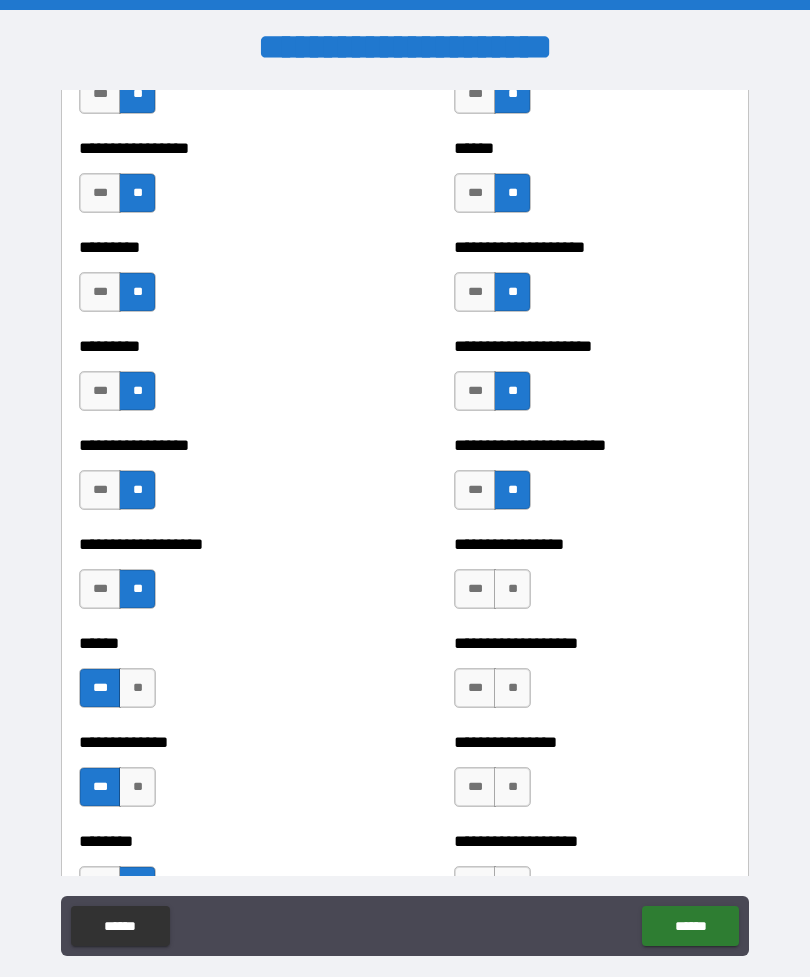 click on "**" at bounding box center (512, 589) 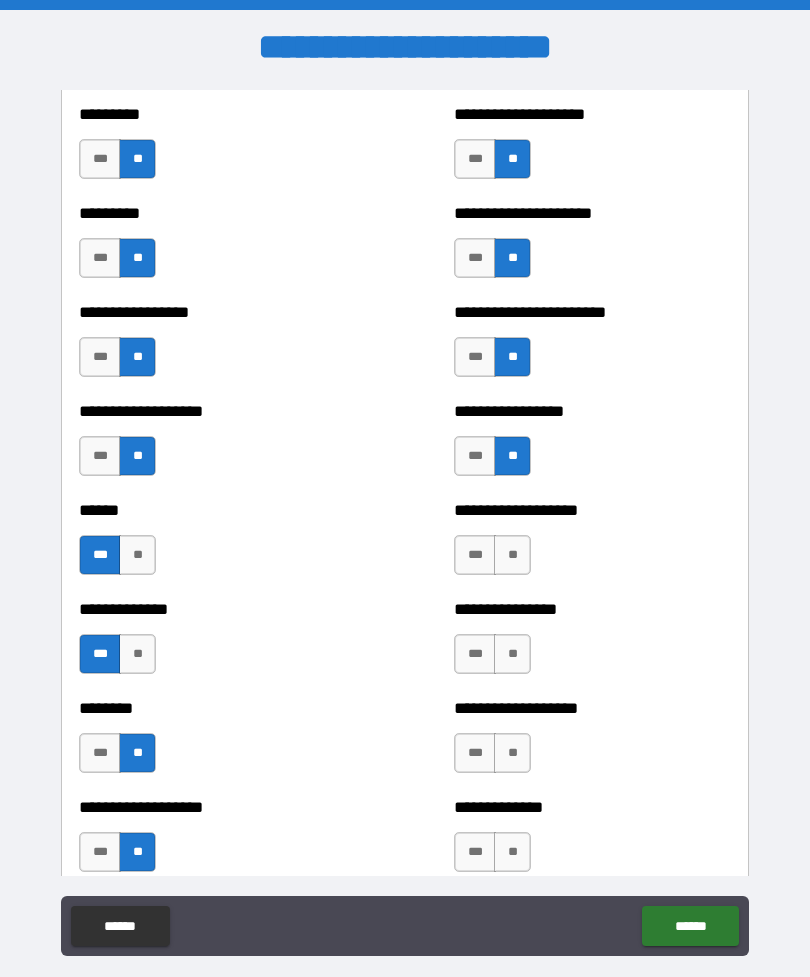 scroll, scrollTop: 1127, scrollLeft: 0, axis: vertical 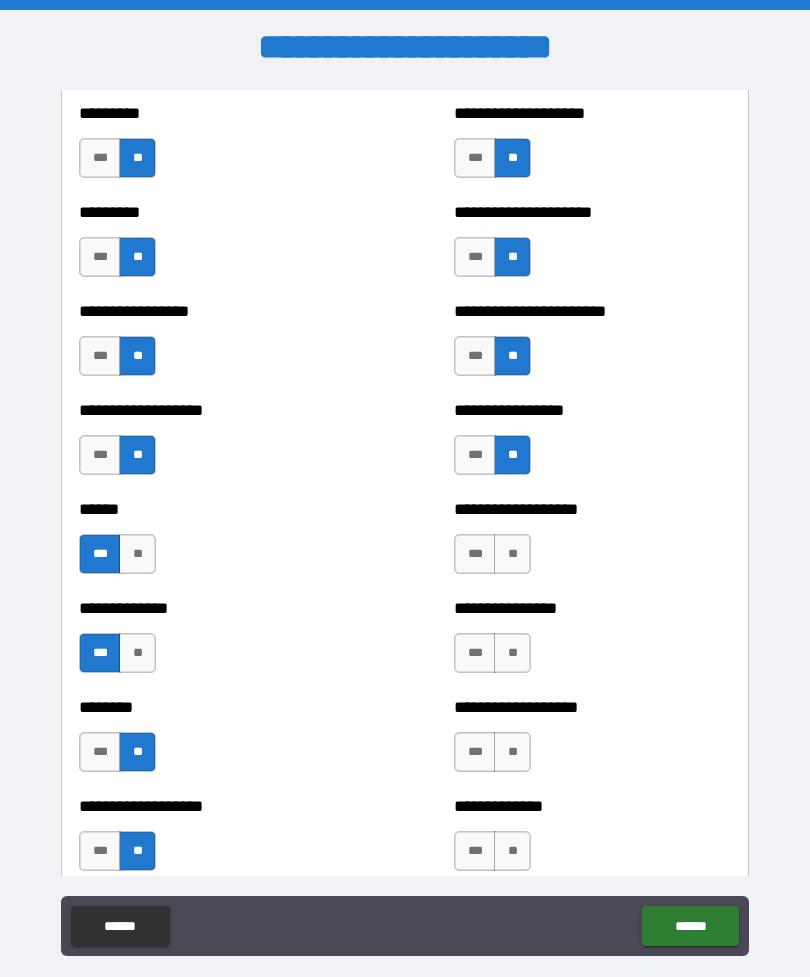 click on "**" at bounding box center [512, 554] 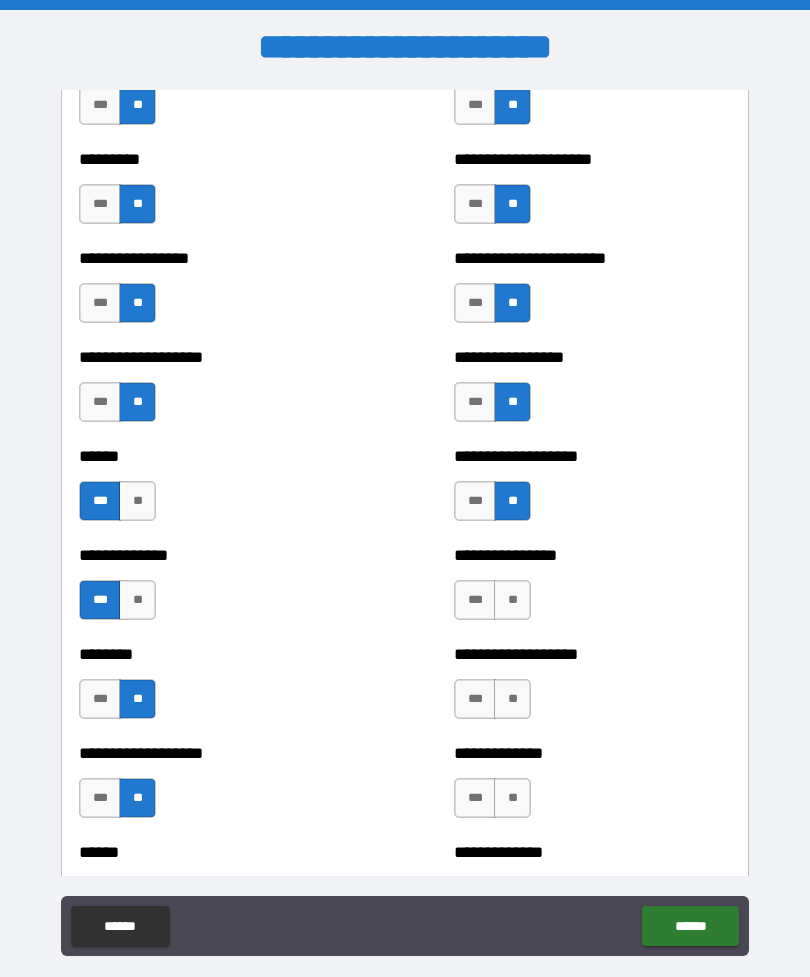 click on "**" at bounding box center [512, 600] 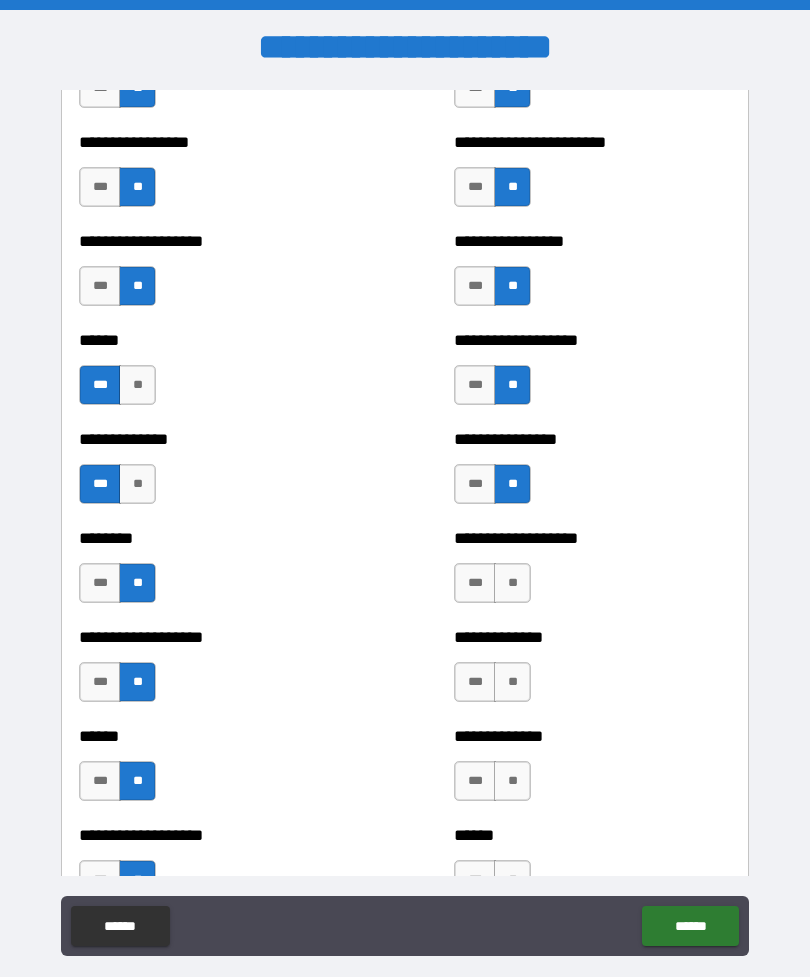 click on "**" at bounding box center (512, 583) 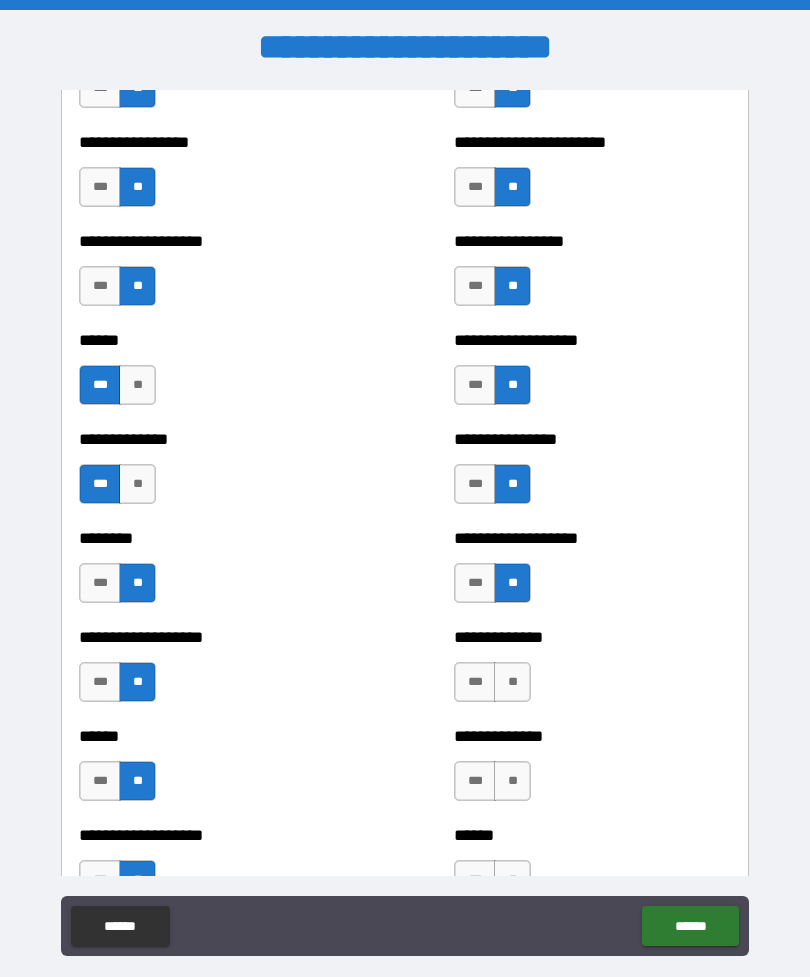 scroll, scrollTop: 1410, scrollLeft: 0, axis: vertical 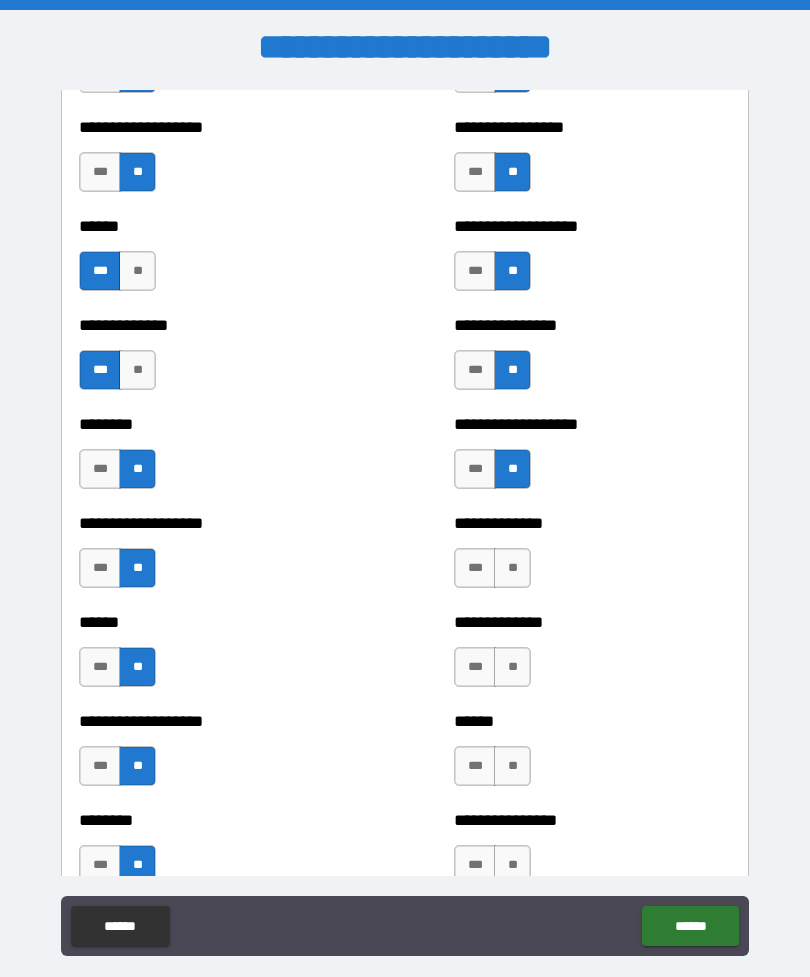 click on "**" at bounding box center [512, 568] 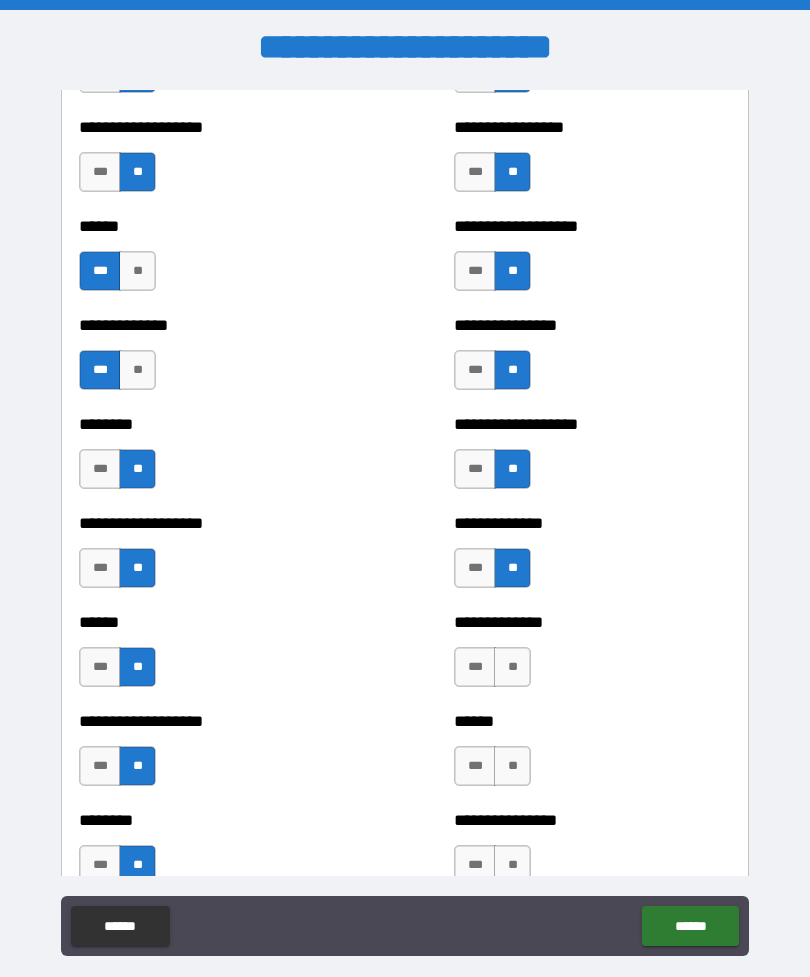 click on "**" at bounding box center (512, 667) 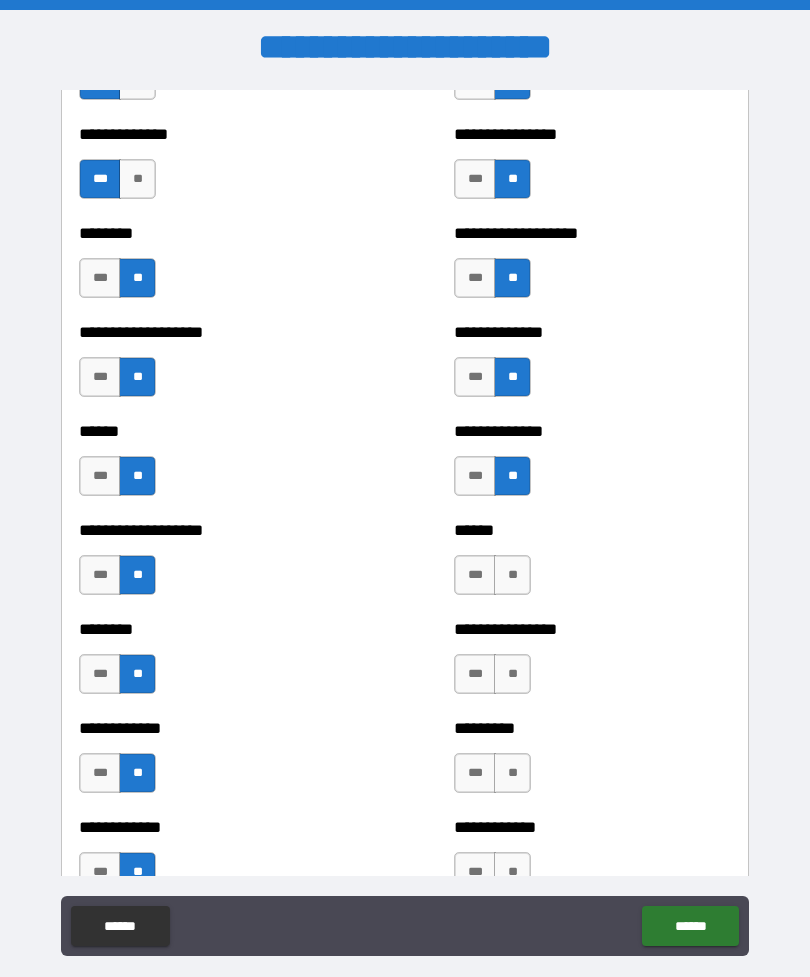 click on "**" at bounding box center (512, 575) 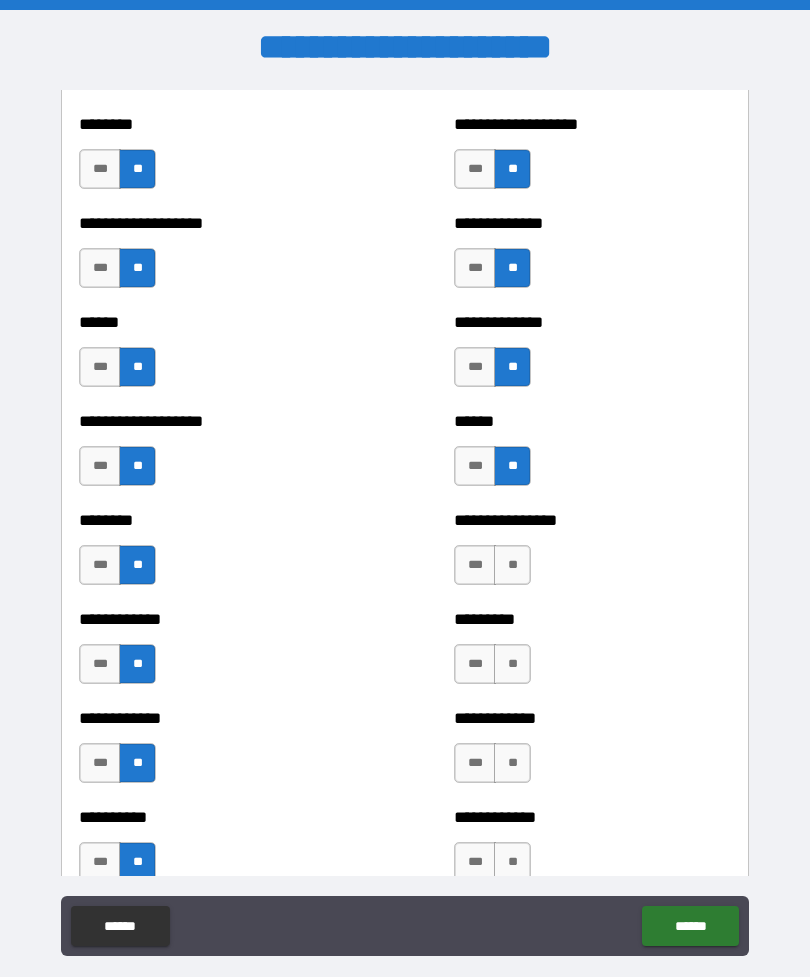 click on "**" at bounding box center [512, 565] 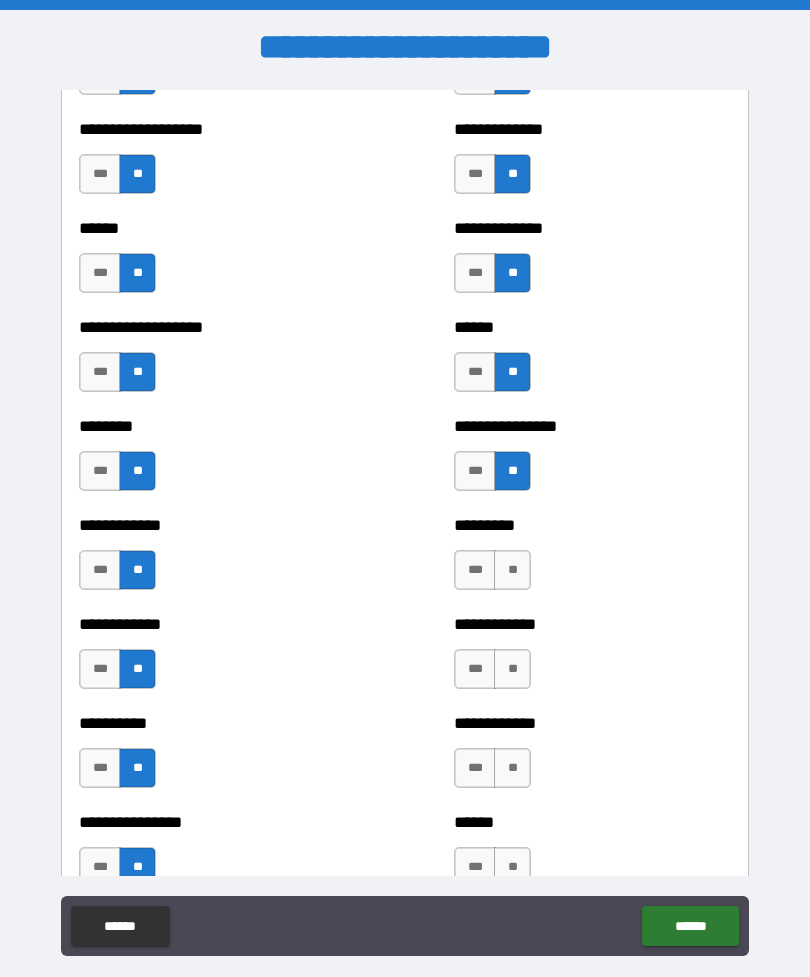 click on "**" at bounding box center [512, 570] 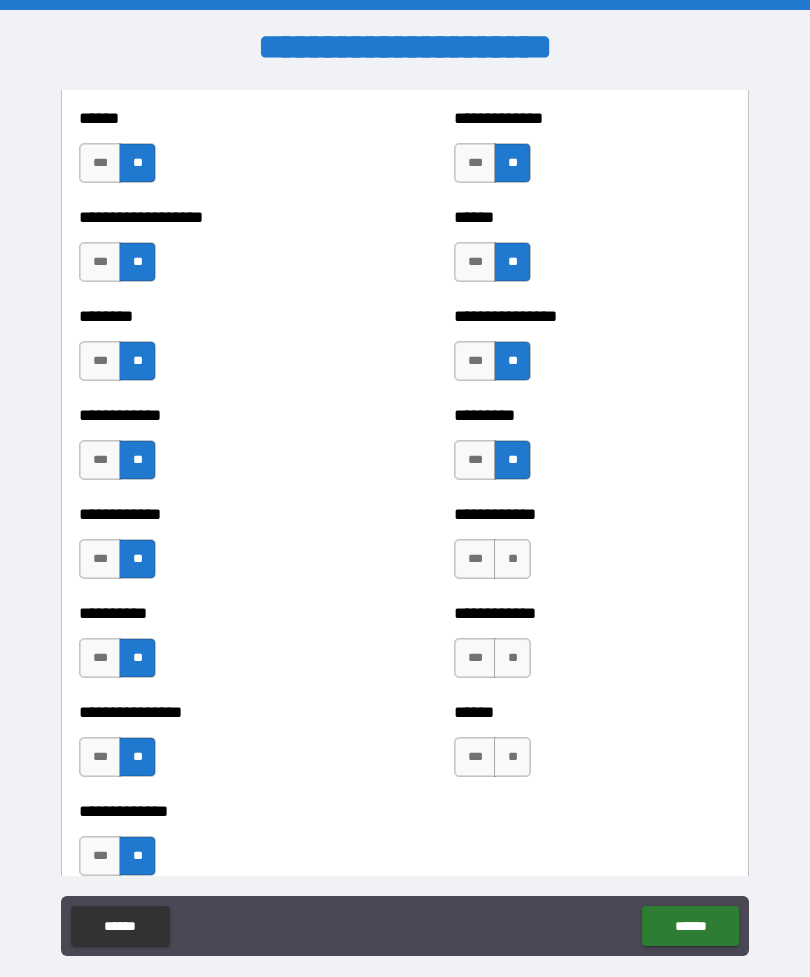 click on "**" at bounding box center (512, 559) 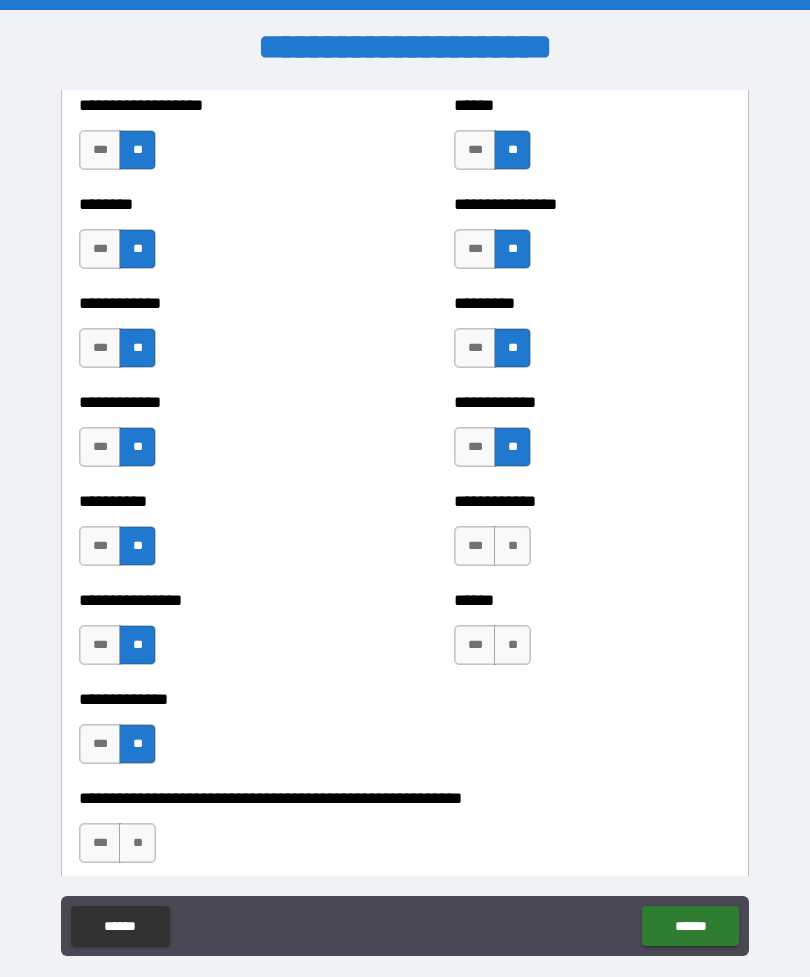 scroll, scrollTop: 2025, scrollLeft: 0, axis: vertical 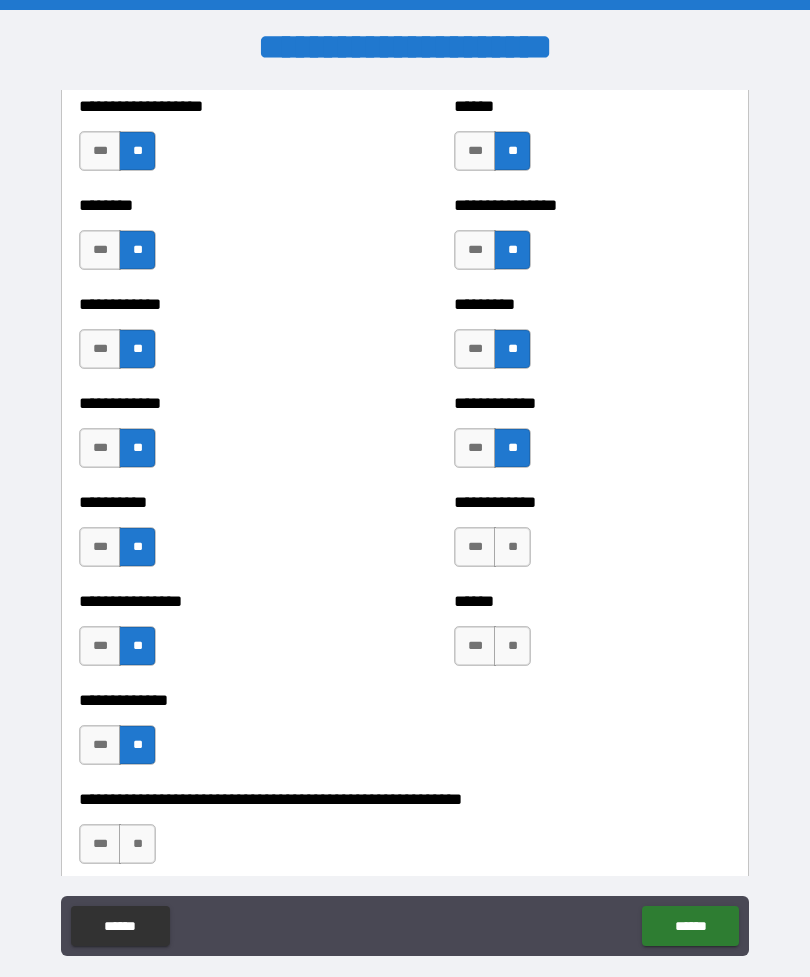 click on "**" at bounding box center (512, 547) 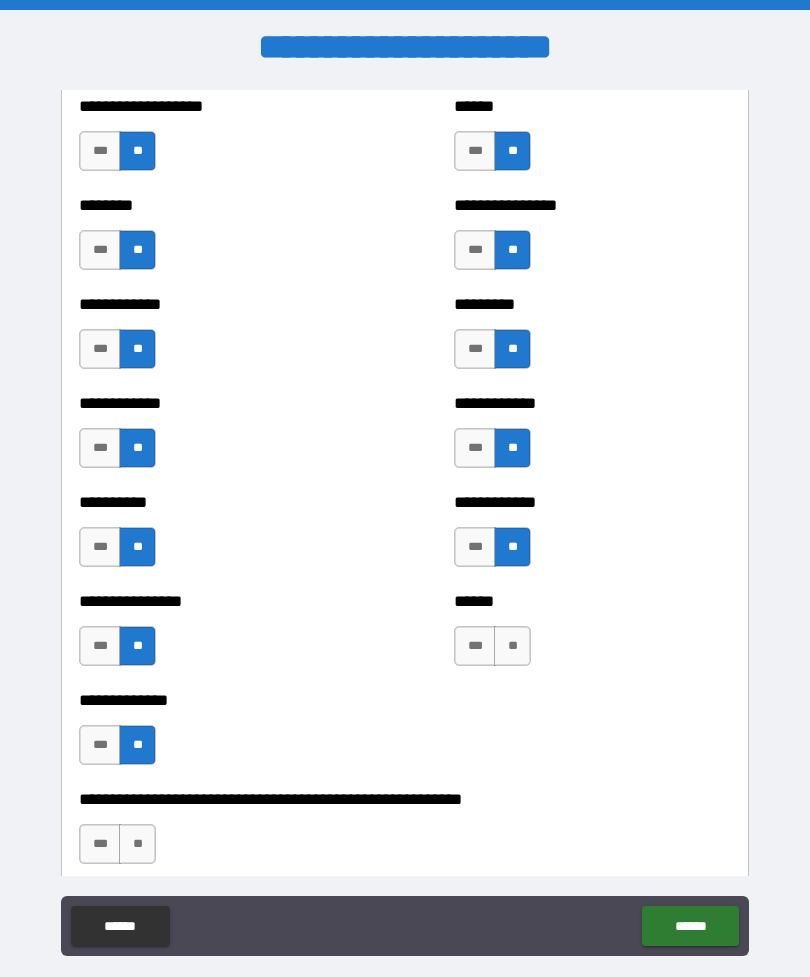 click on "**" at bounding box center [512, 646] 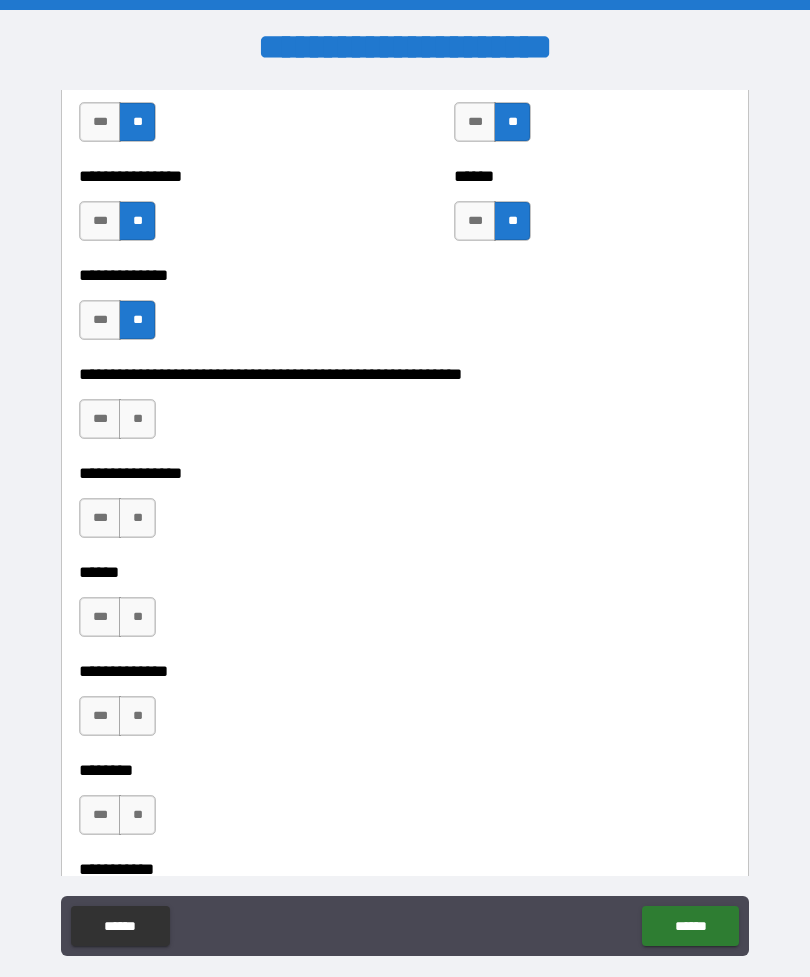 scroll, scrollTop: 2458, scrollLeft: 0, axis: vertical 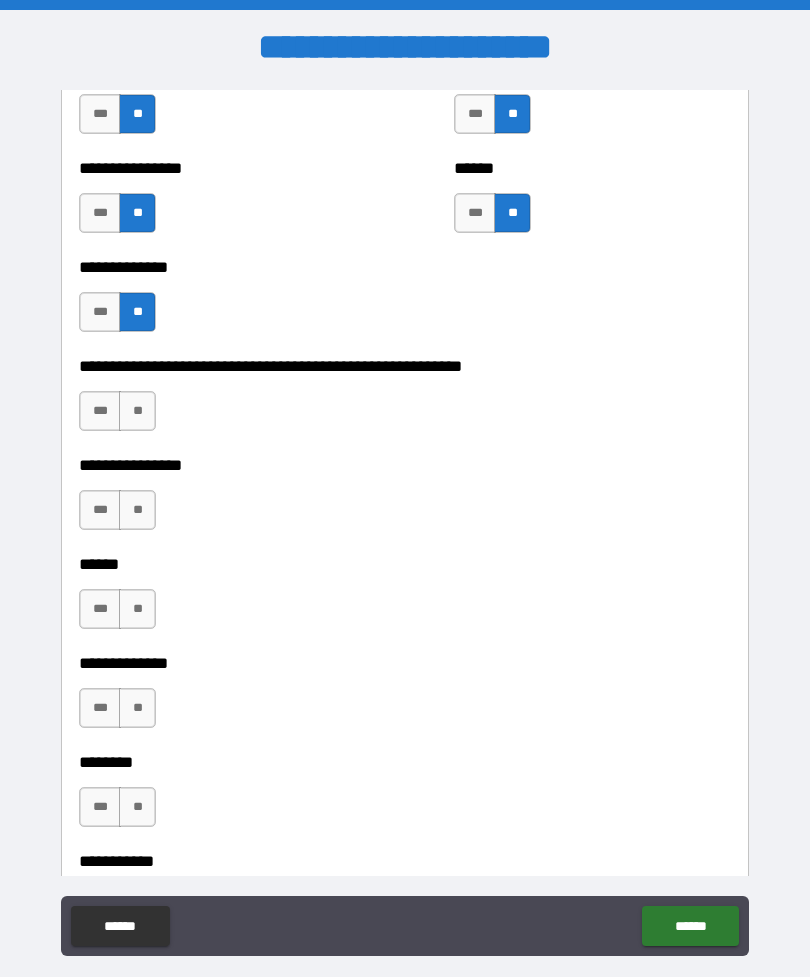 click on "**" at bounding box center [137, 411] 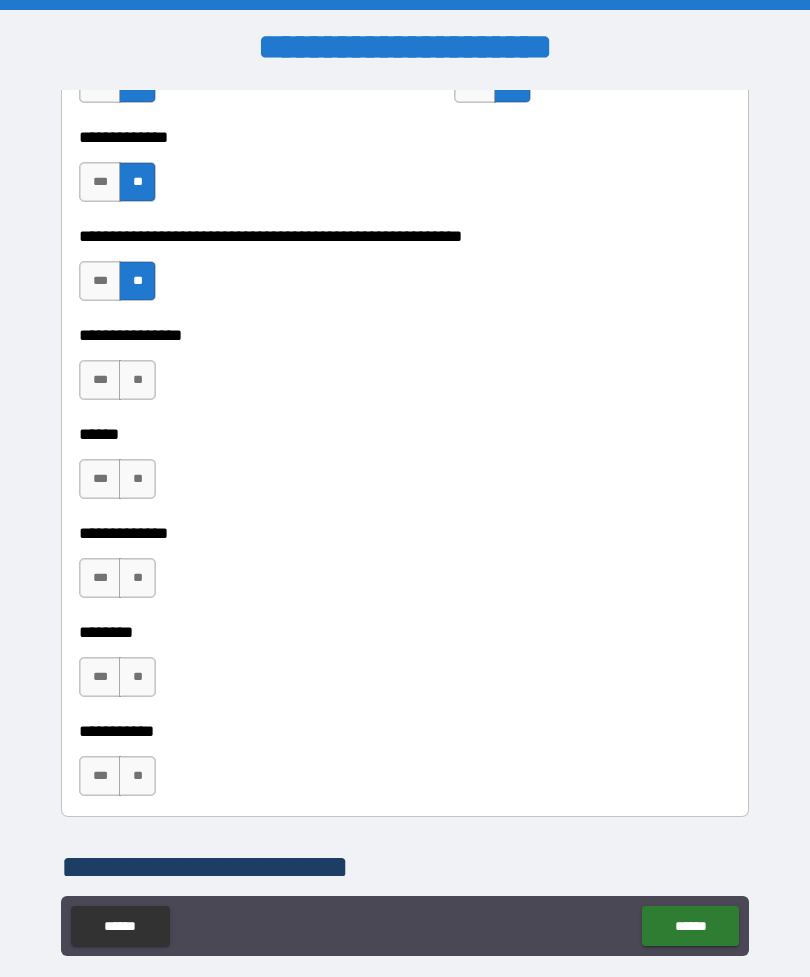 scroll, scrollTop: 2619, scrollLeft: 0, axis: vertical 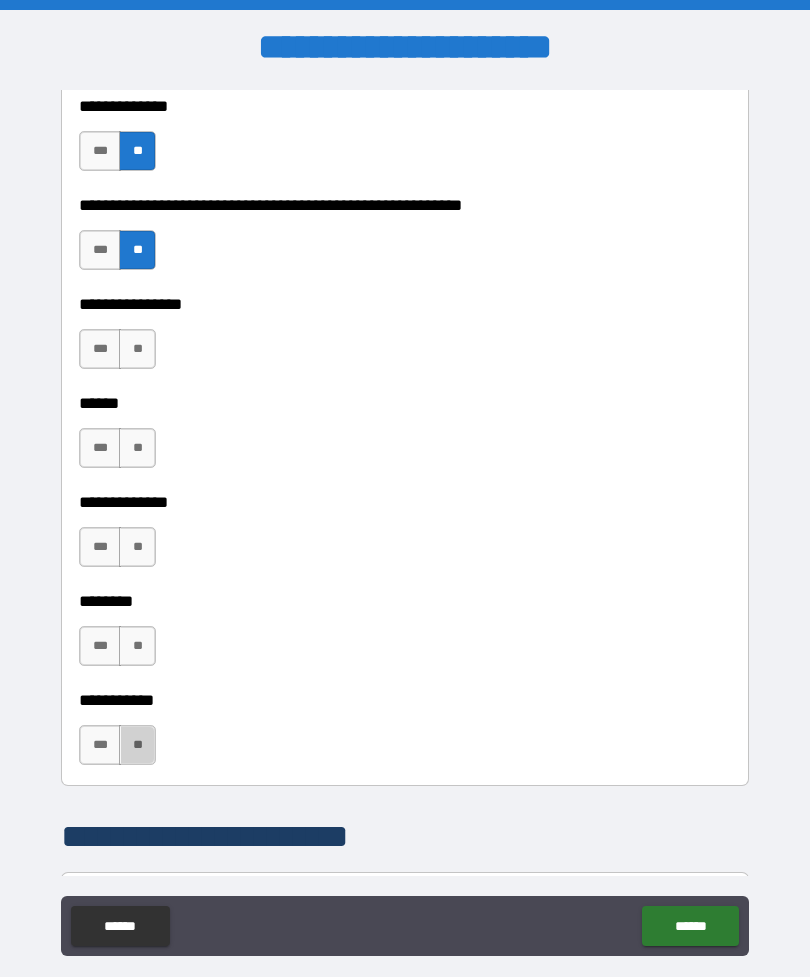 click on "**" at bounding box center [137, 745] 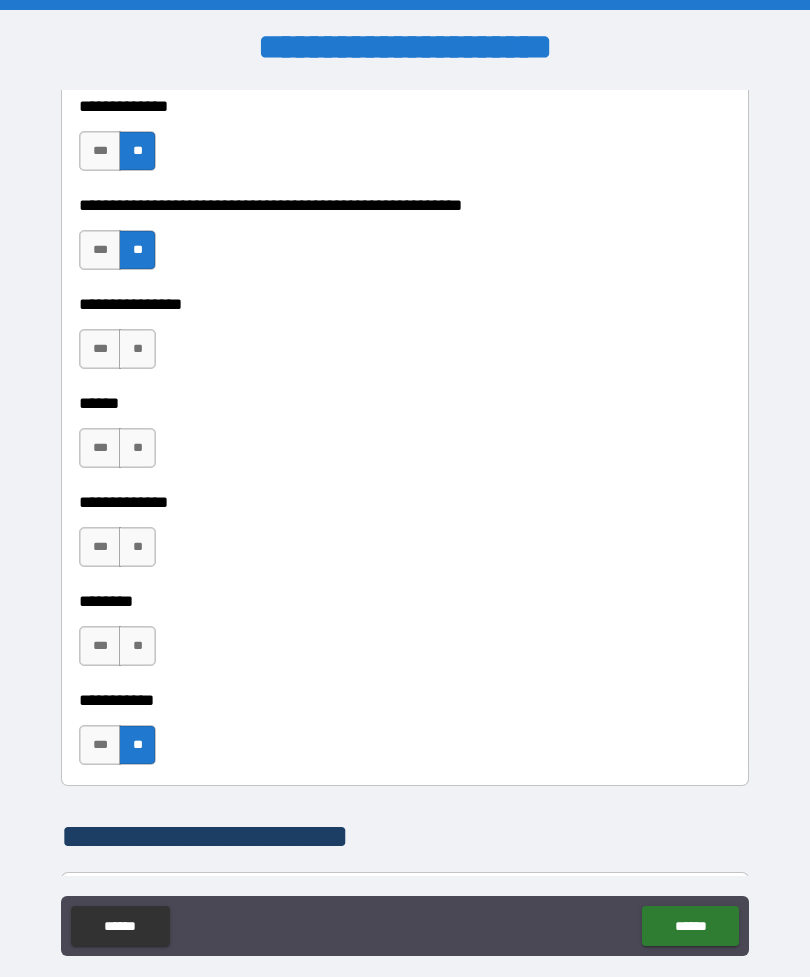 click on "**" at bounding box center [137, 646] 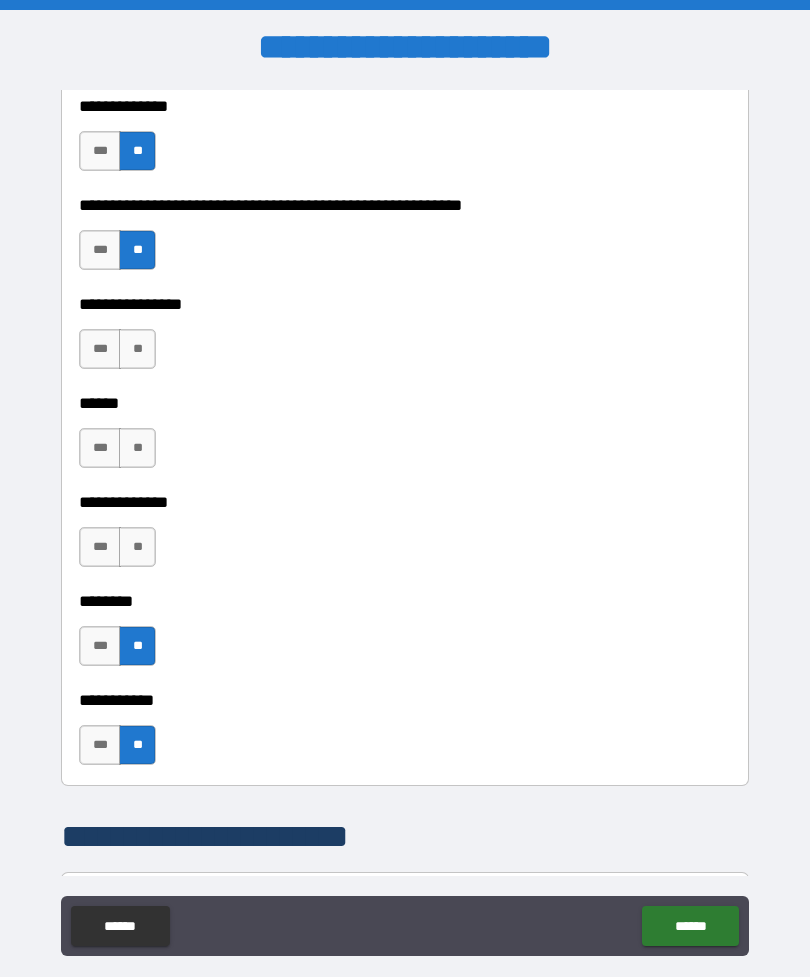 click on "**" at bounding box center [137, 547] 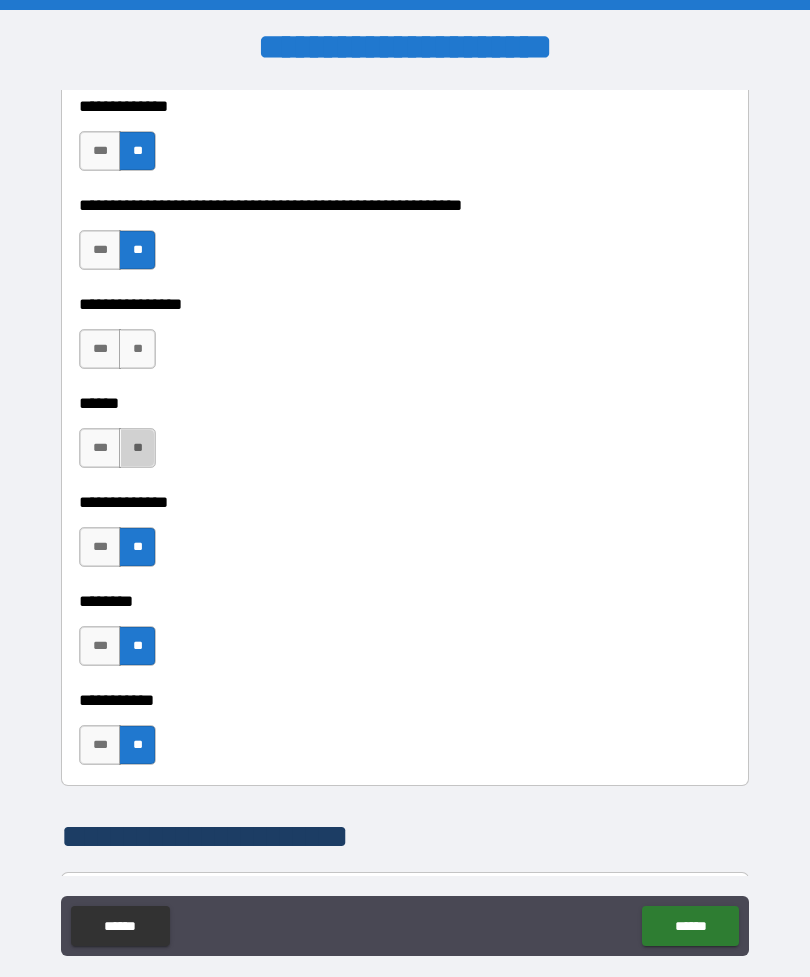 click on "**" at bounding box center [137, 448] 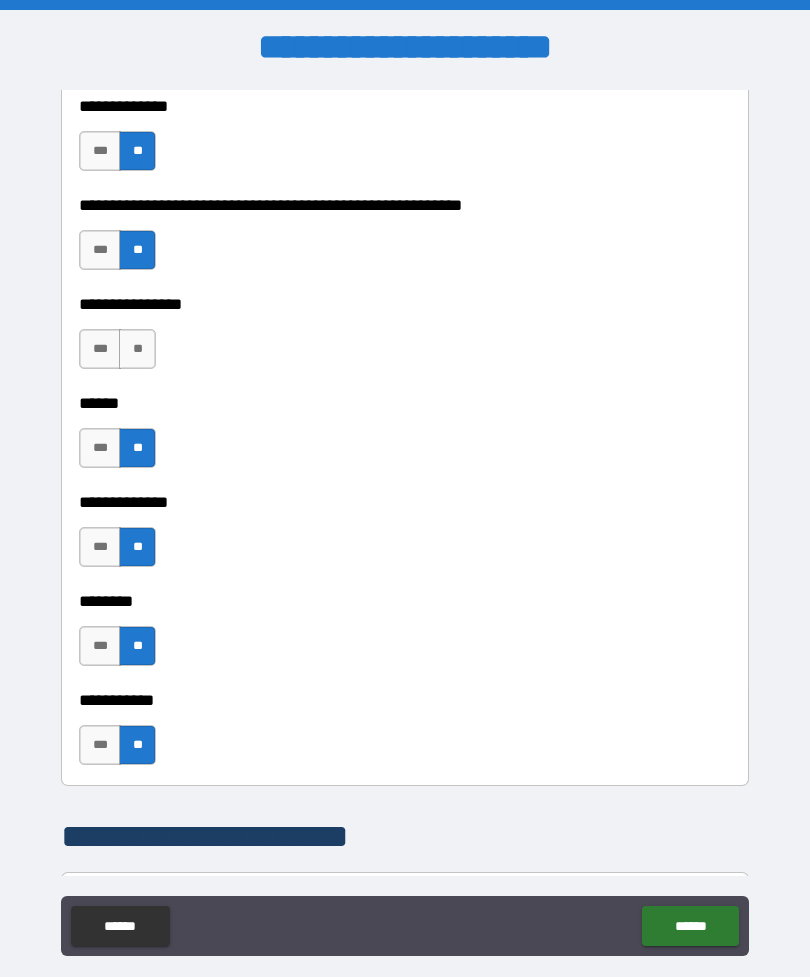 click on "**" at bounding box center (137, 349) 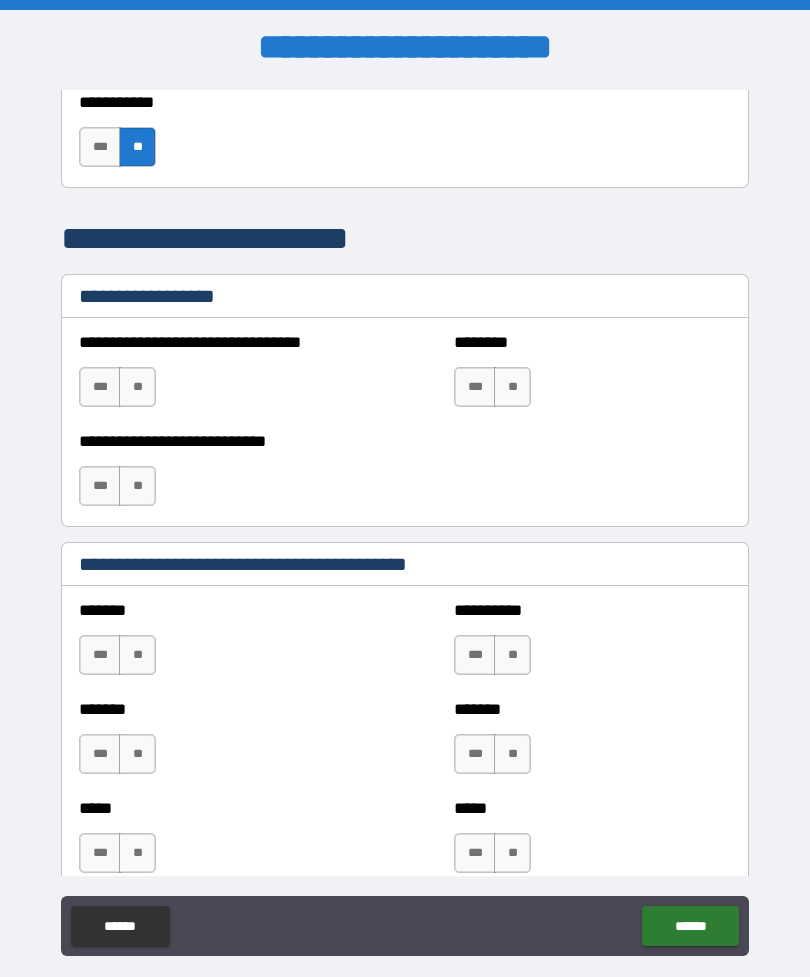 scroll, scrollTop: 3233, scrollLeft: 0, axis: vertical 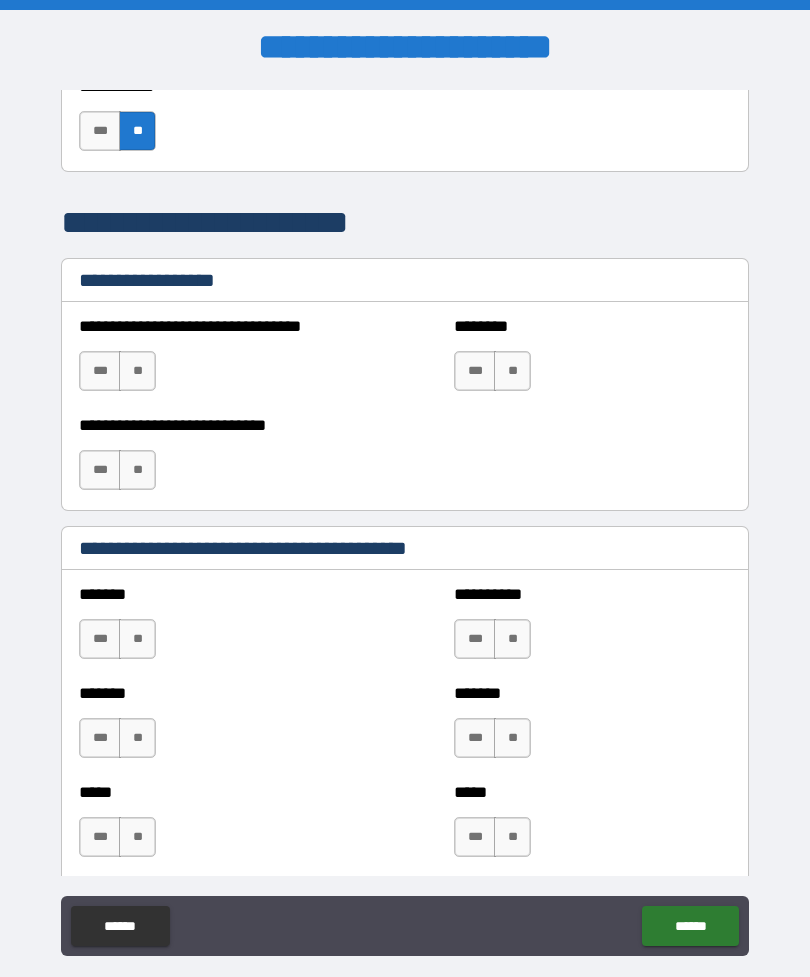 click on "**" at bounding box center (137, 371) 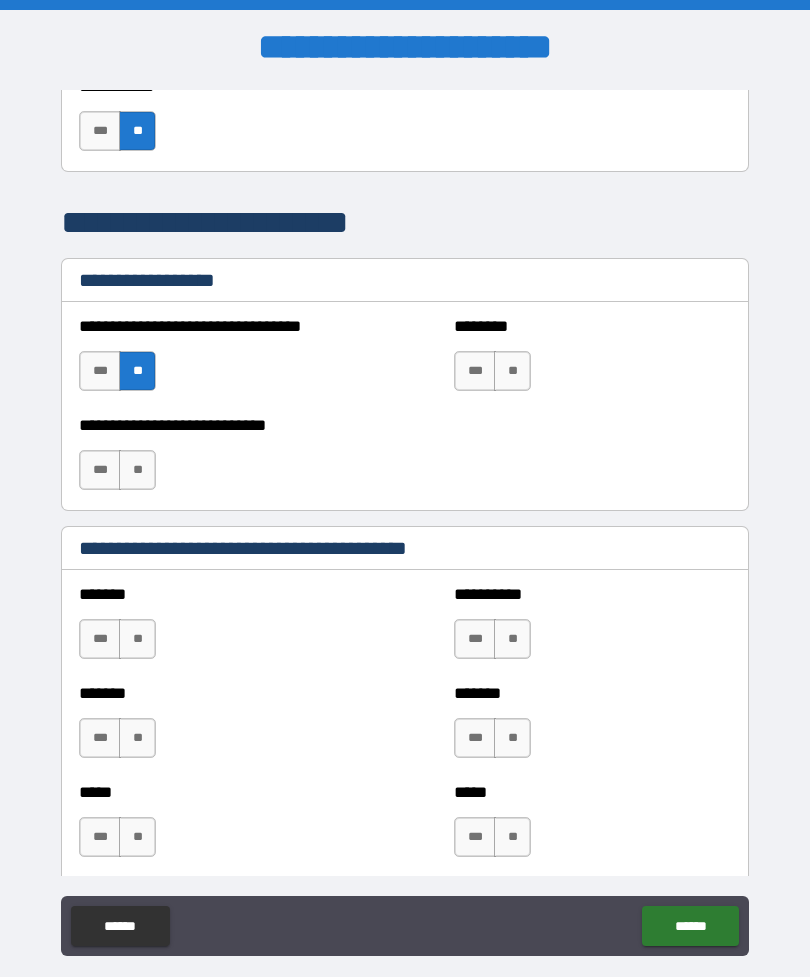 click on "**" at bounding box center [137, 470] 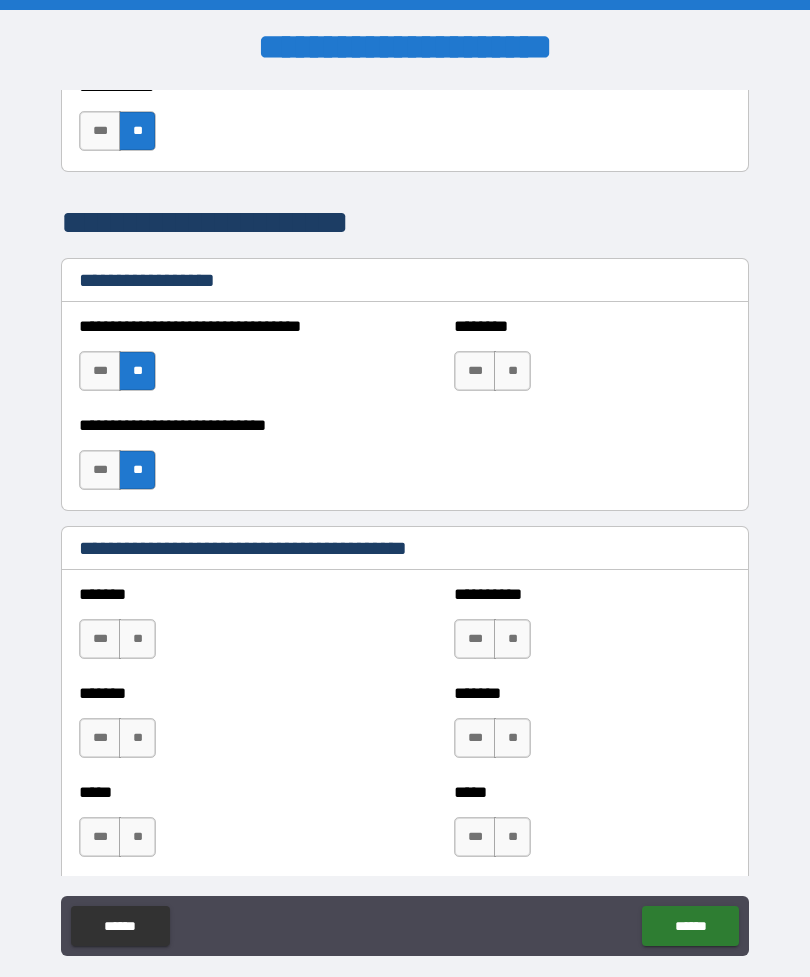 click on "**" at bounding box center (512, 371) 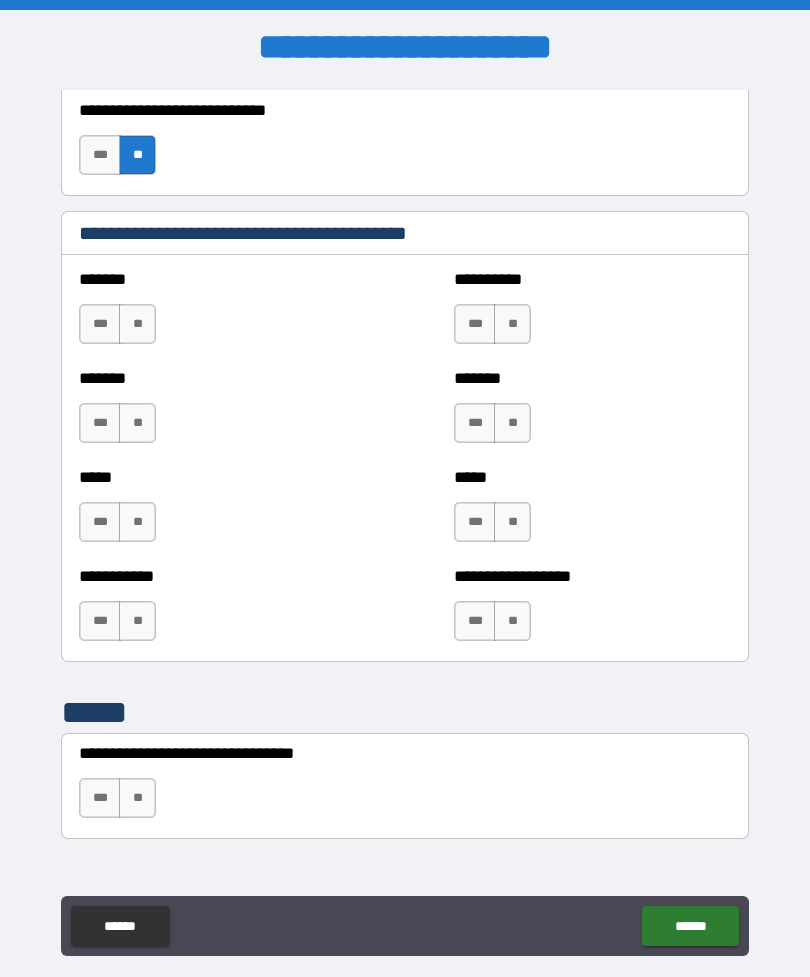 scroll, scrollTop: 3545, scrollLeft: 0, axis: vertical 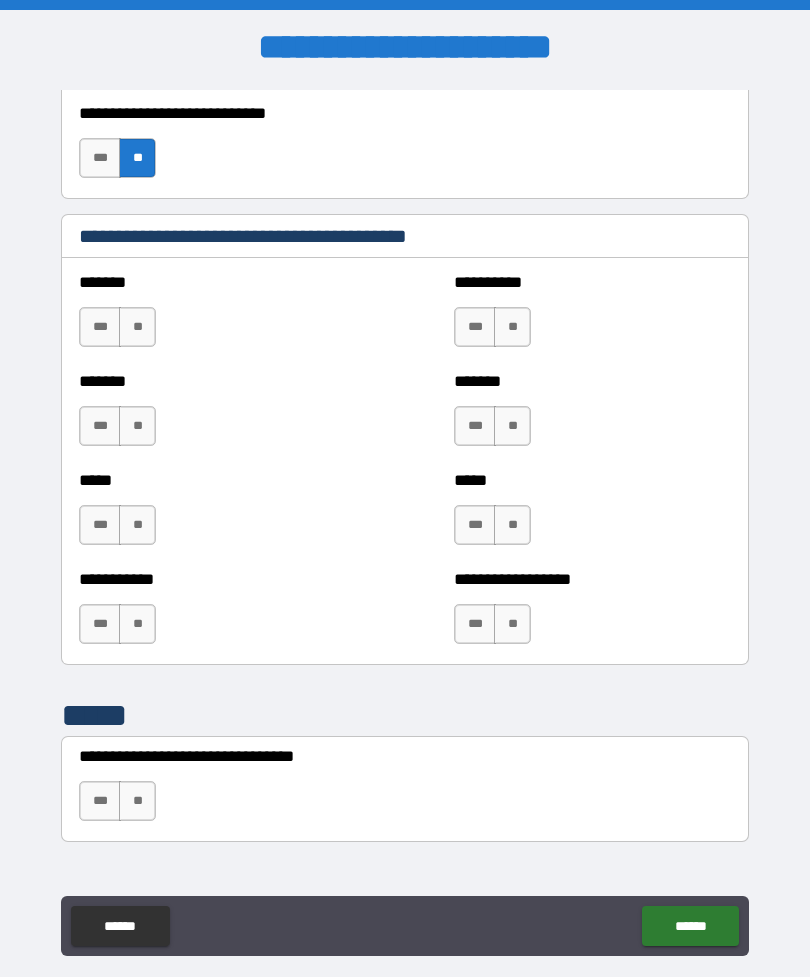 click on "**" at bounding box center (137, 327) 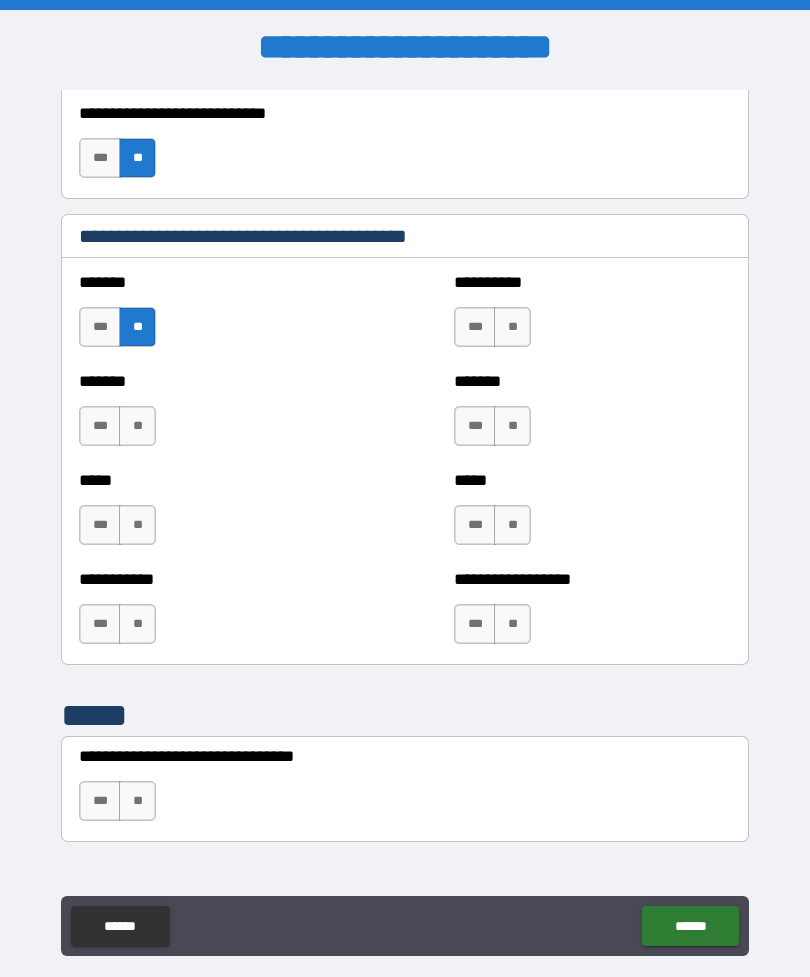 click on "**" at bounding box center [137, 426] 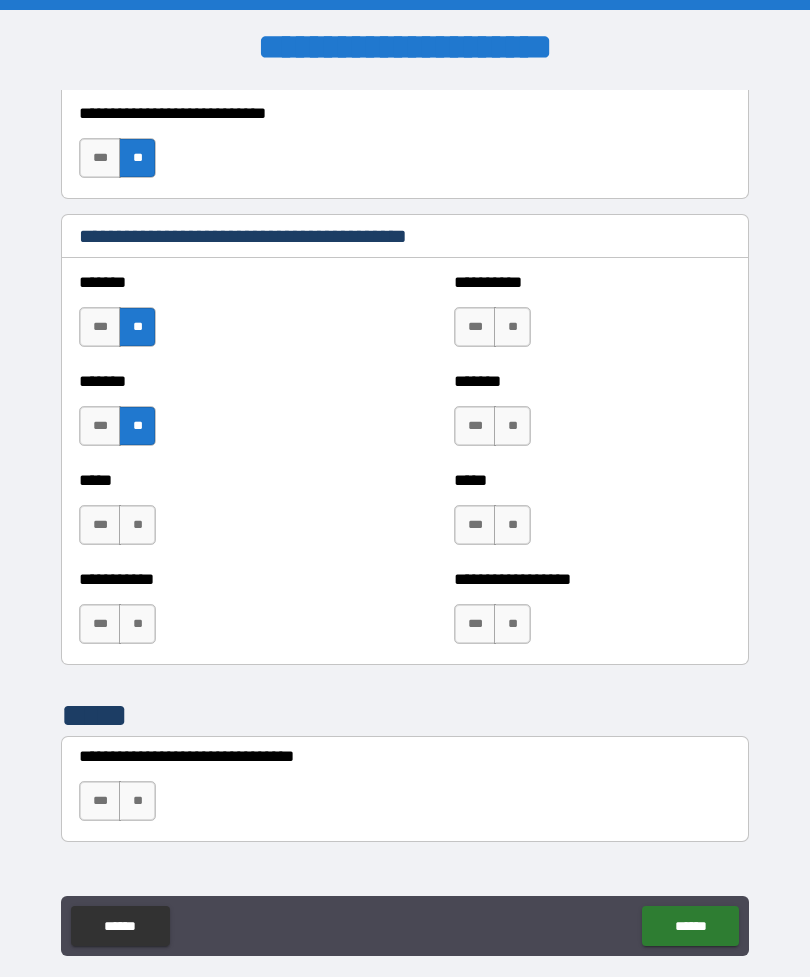 click on "**" at bounding box center [137, 525] 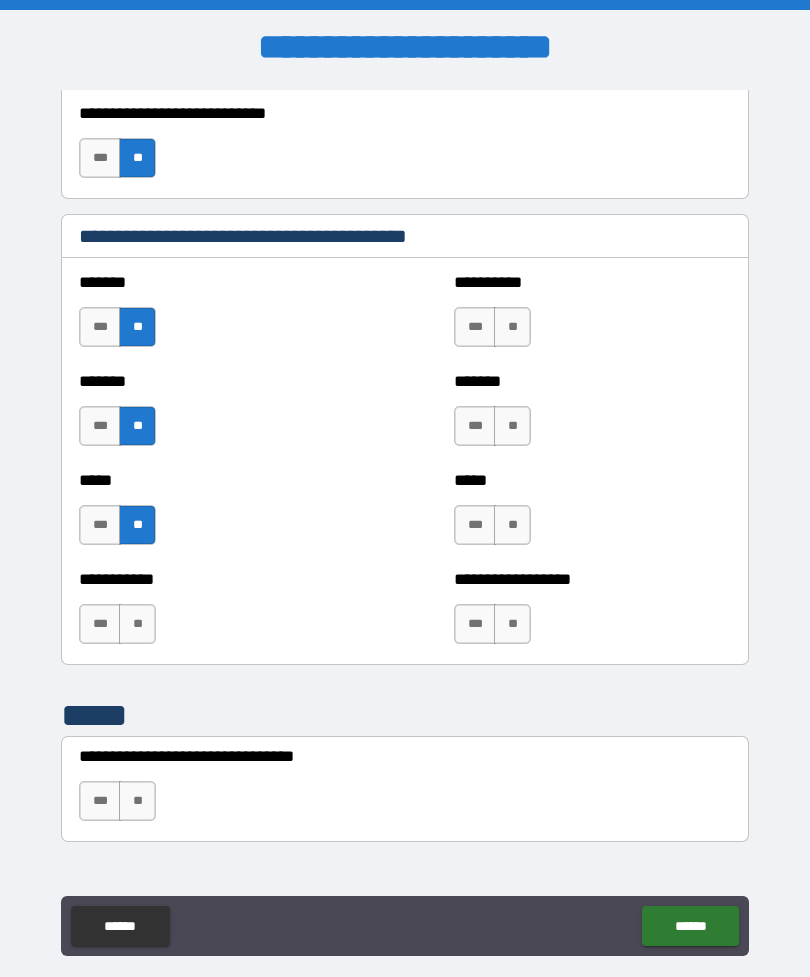 click on "**" at bounding box center (137, 624) 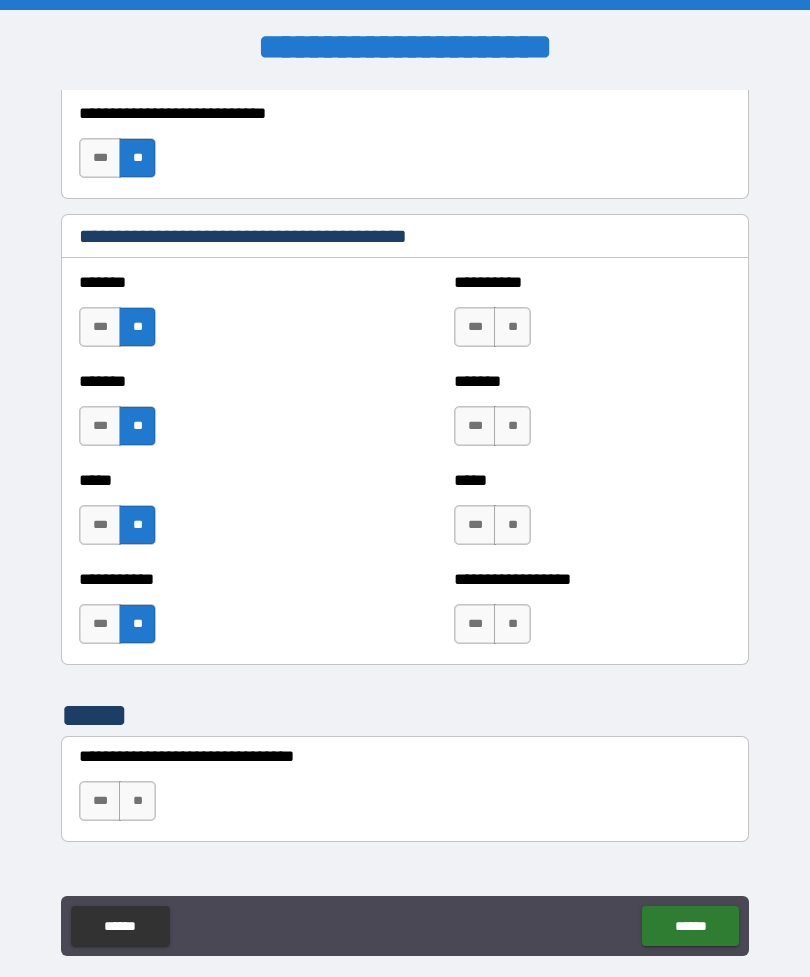 click on "**" at bounding box center [512, 624] 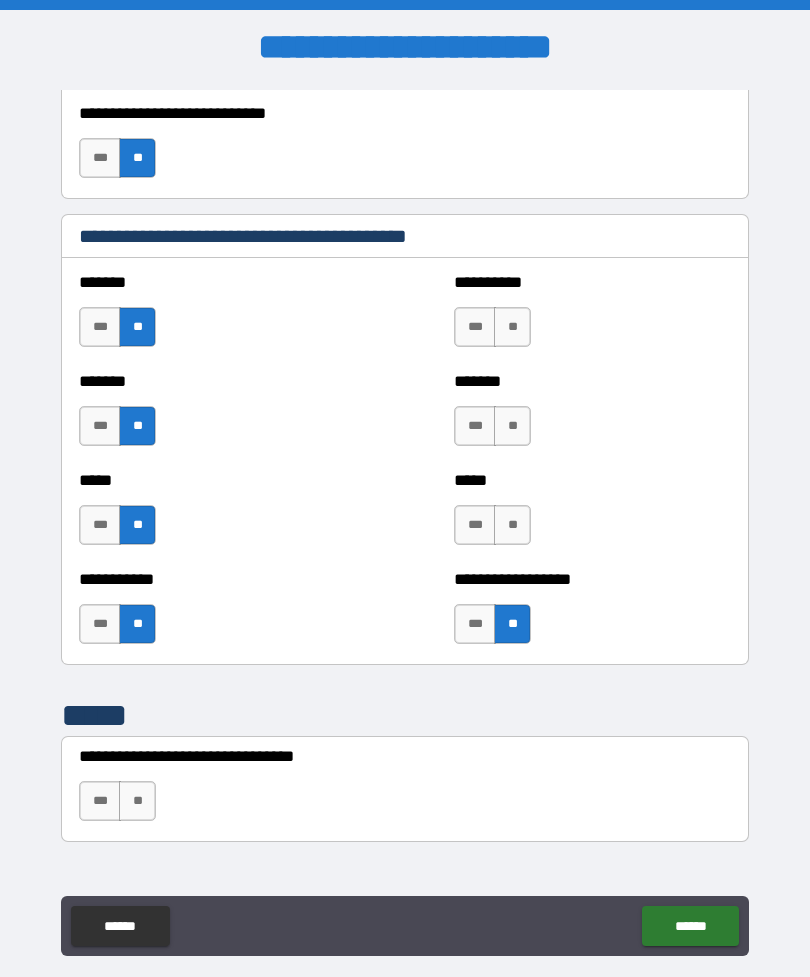click on "**" at bounding box center (512, 525) 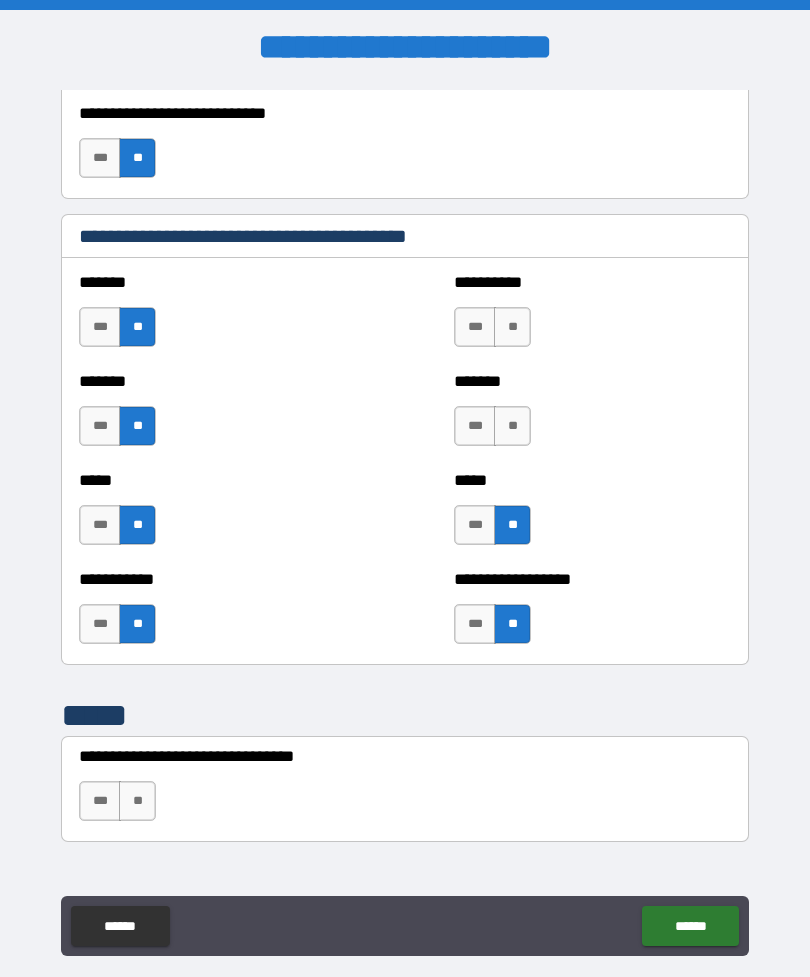 click on "**" at bounding box center [512, 426] 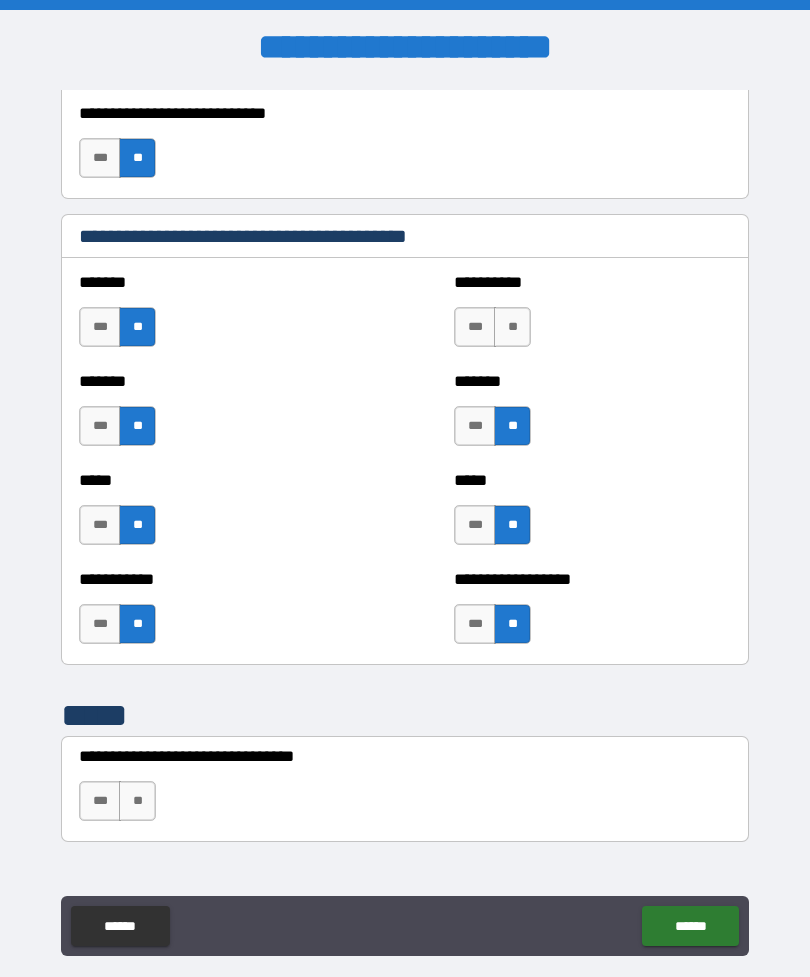click on "**" at bounding box center (512, 327) 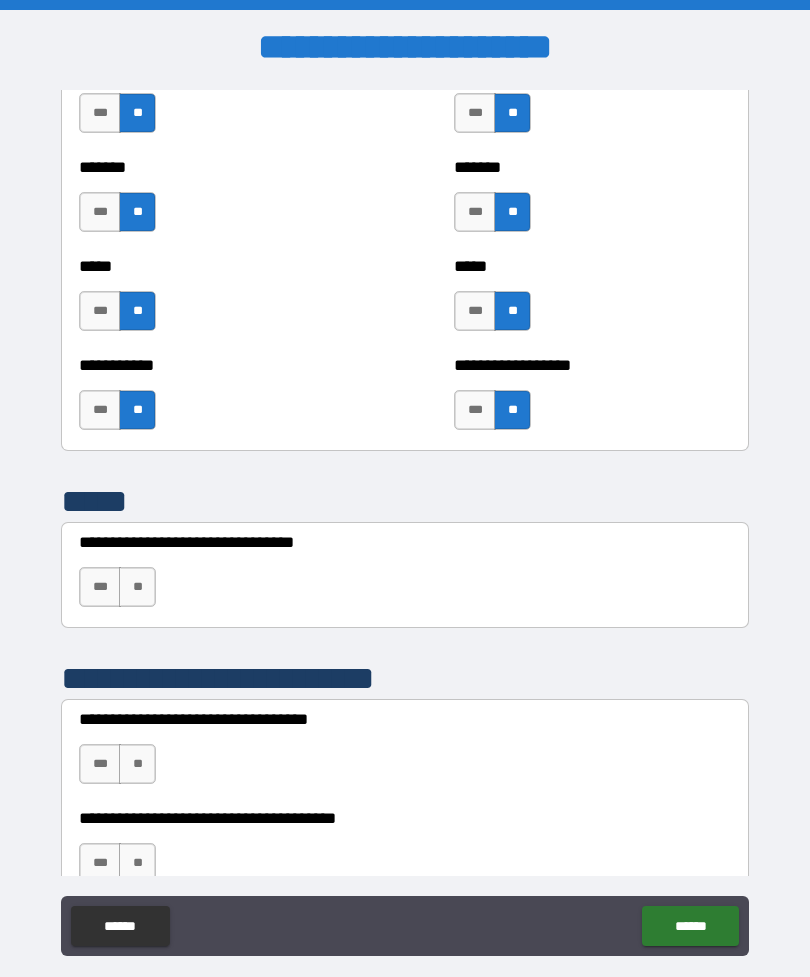 scroll, scrollTop: 3758, scrollLeft: 0, axis: vertical 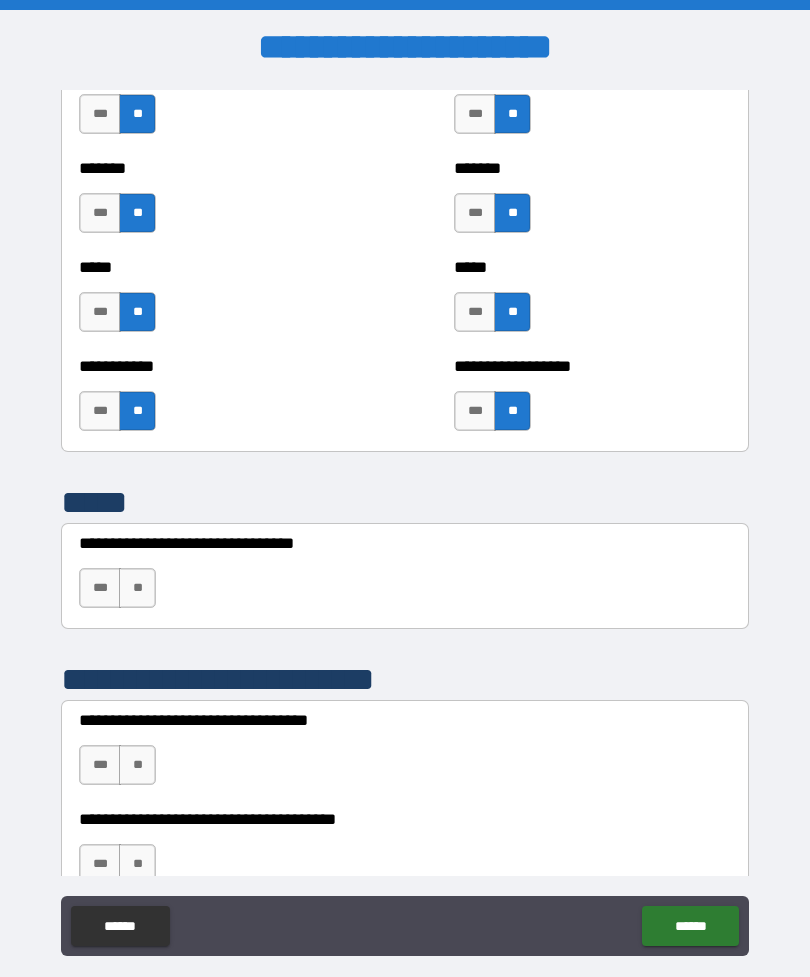 click on "**" at bounding box center (137, 588) 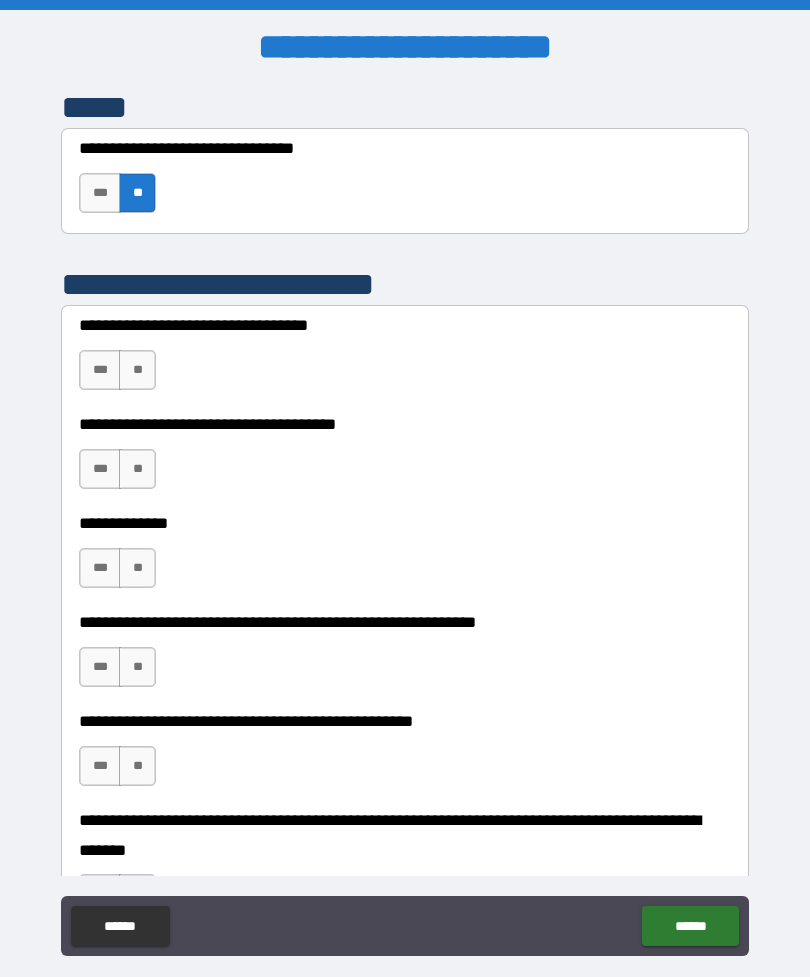 scroll, scrollTop: 4157, scrollLeft: 0, axis: vertical 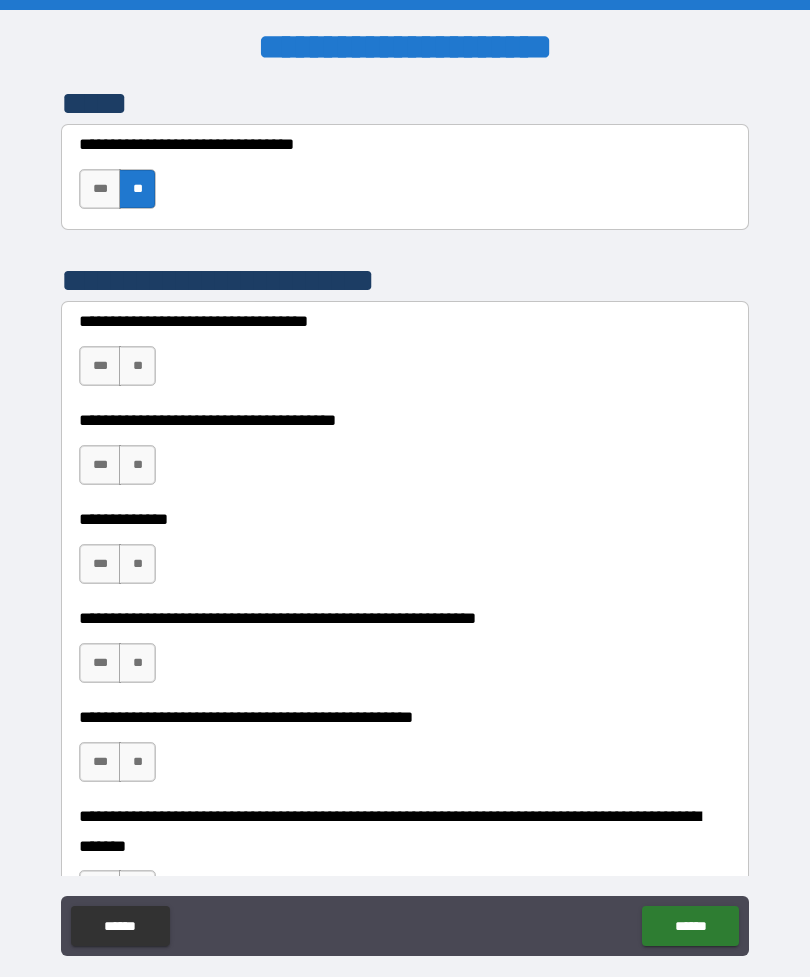 click on "**" at bounding box center (137, 465) 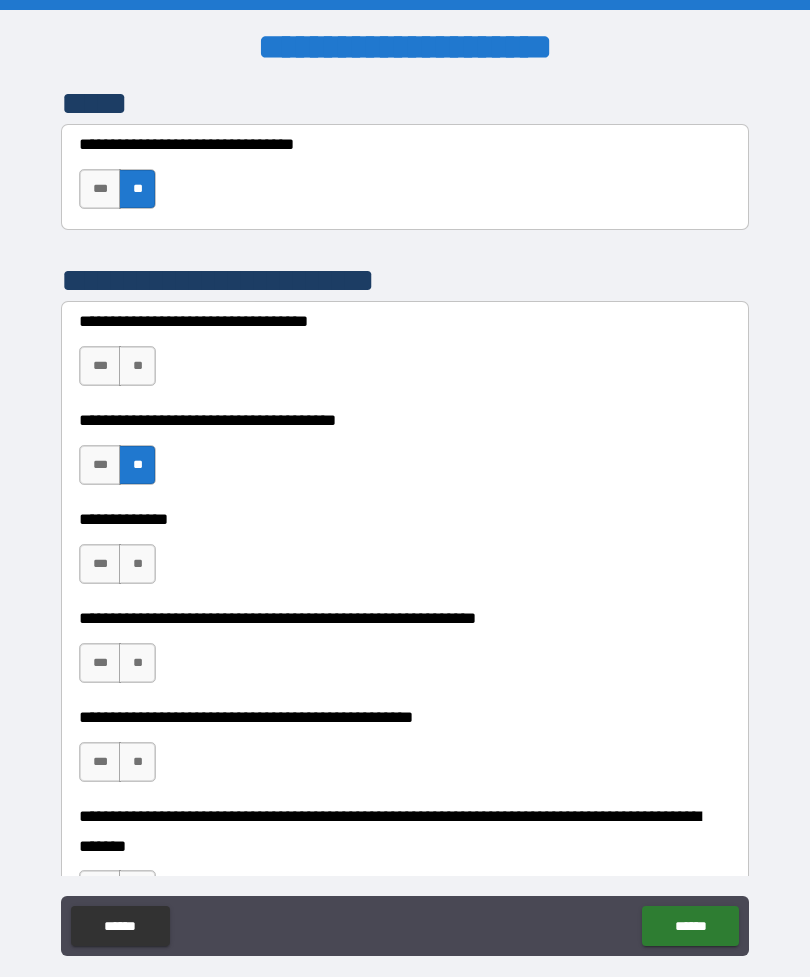 click on "**" at bounding box center [137, 366] 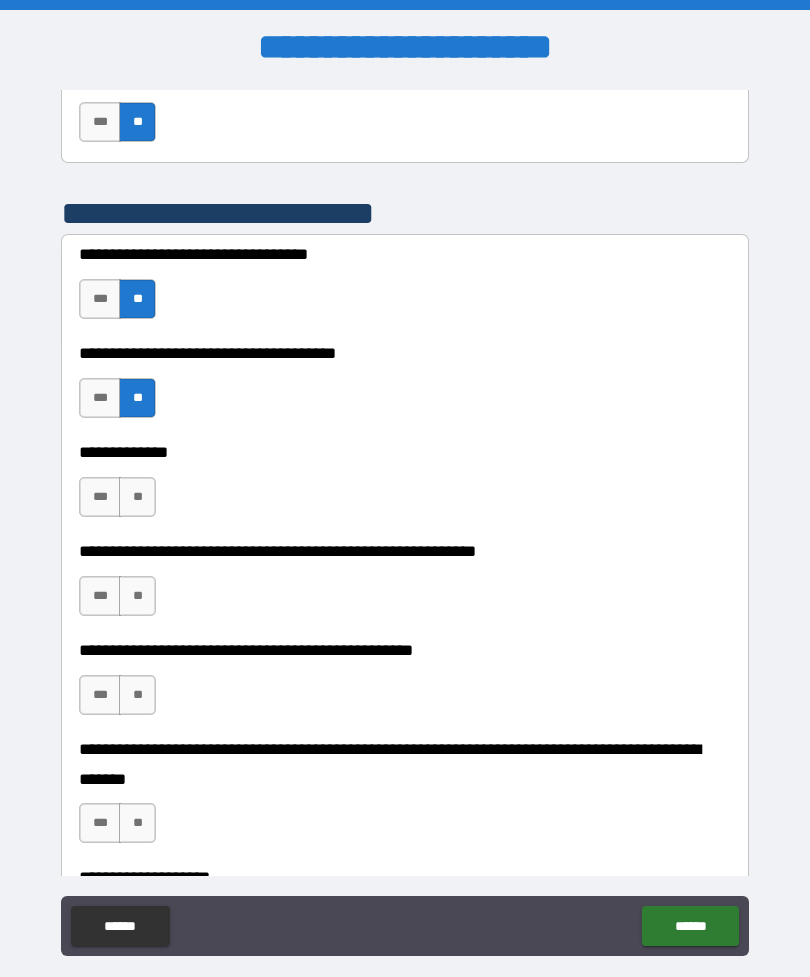 scroll, scrollTop: 4228, scrollLeft: 0, axis: vertical 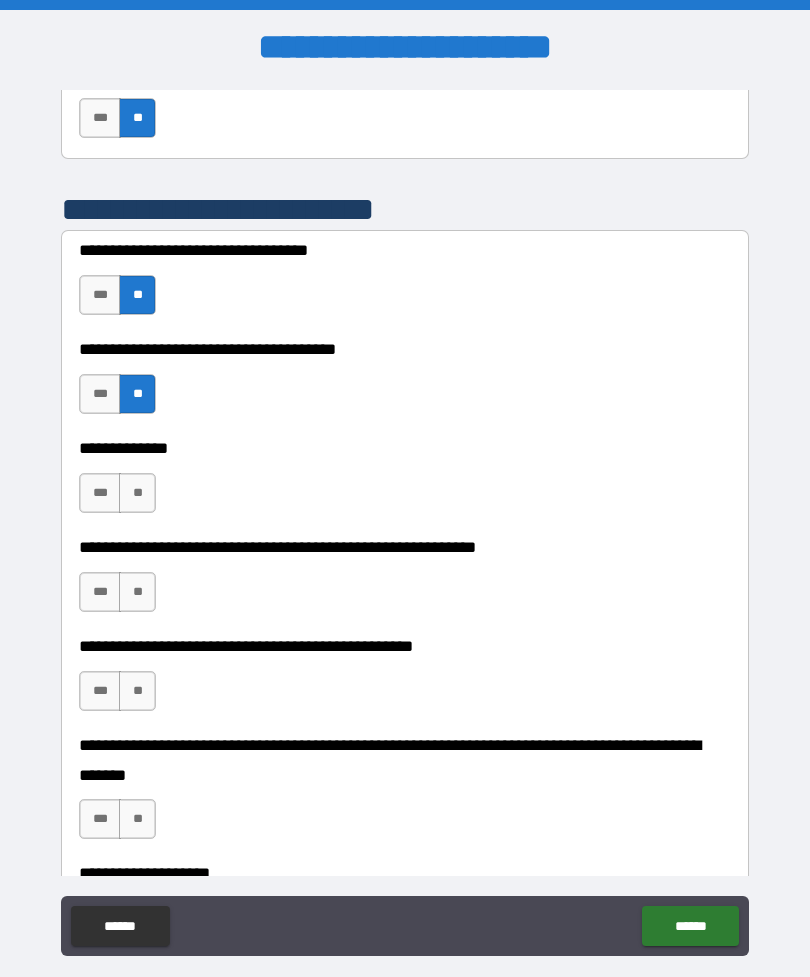 click on "**" at bounding box center (137, 493) 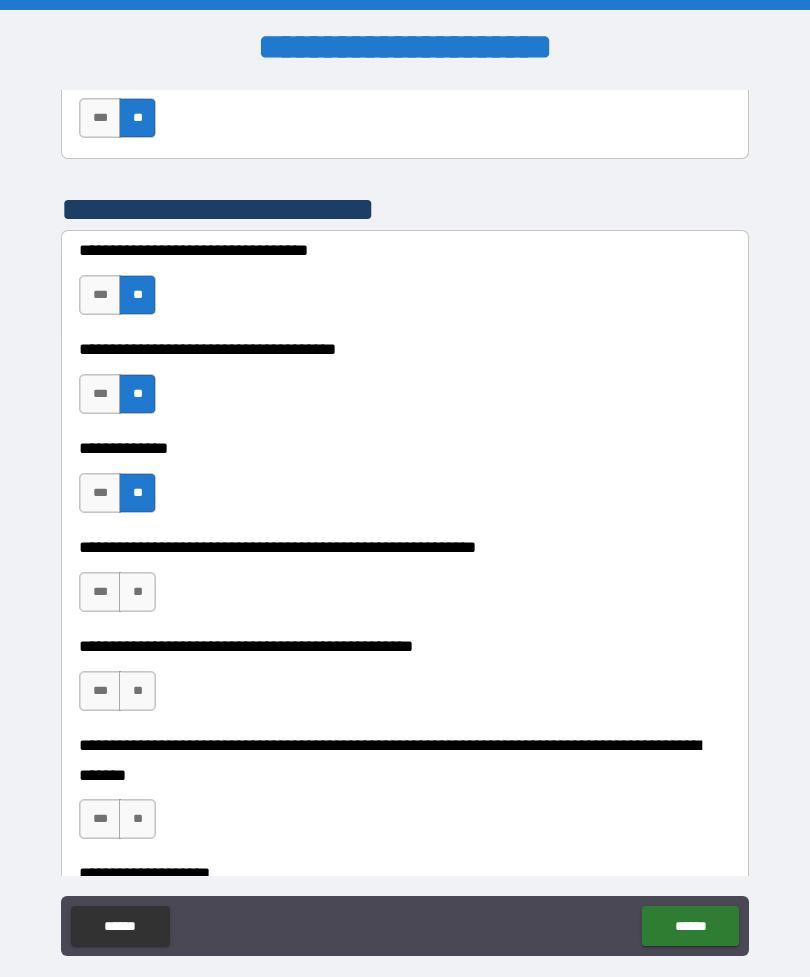 click on "**" at bounding box center (137, 592) 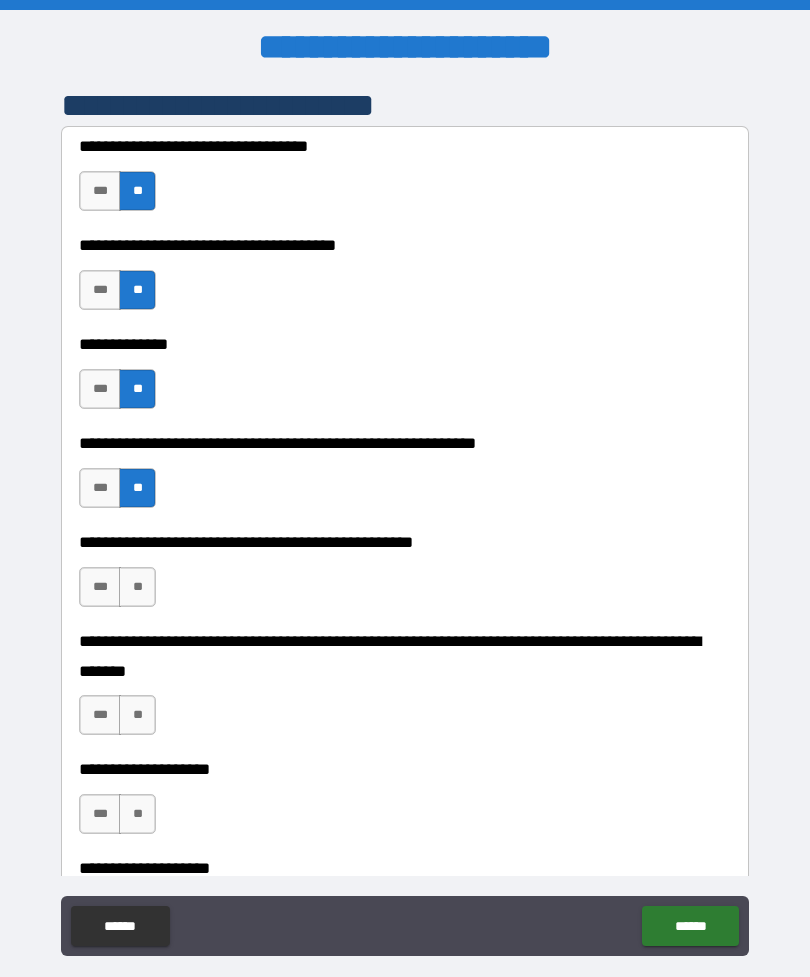 scroll, scrollTop: 4334, scrollLeft: 0, axis: vertical 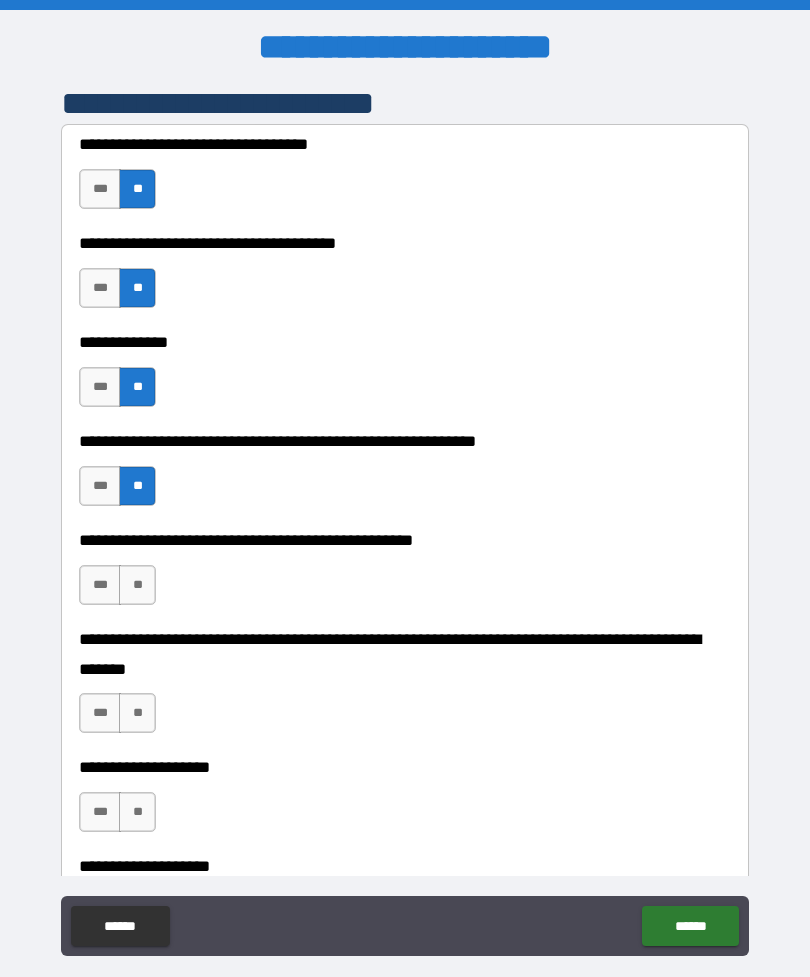 click on "**" at bounding box center (137, 585) 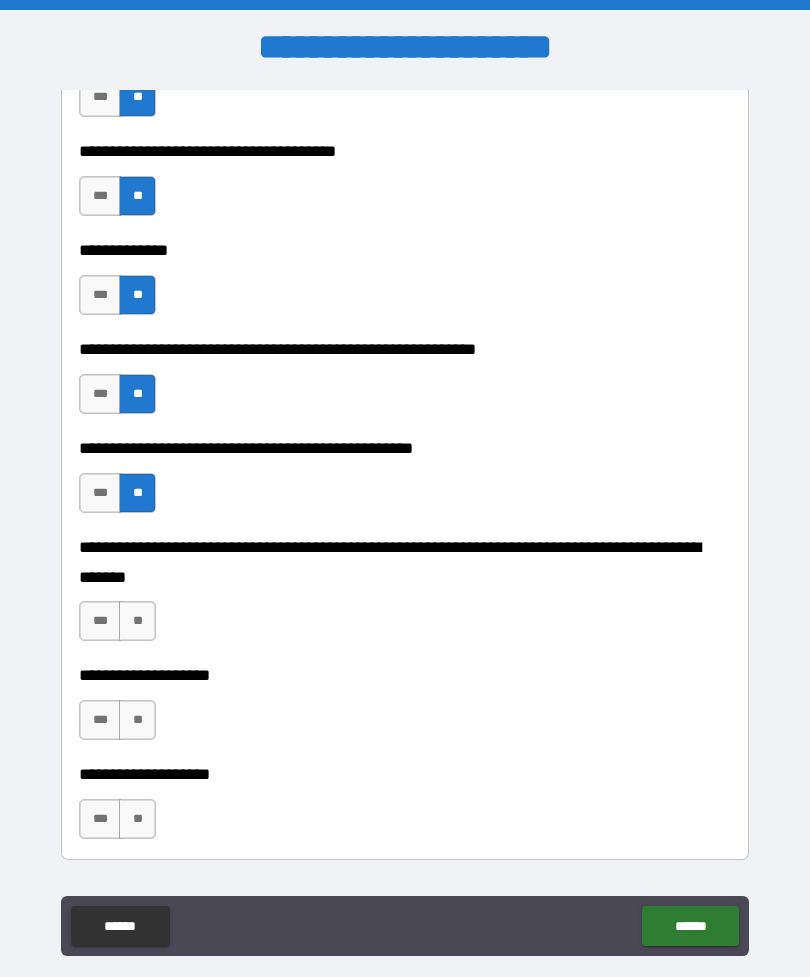 scroll, scrollTop: 4428, scrollLeft: 0, axis: vertical 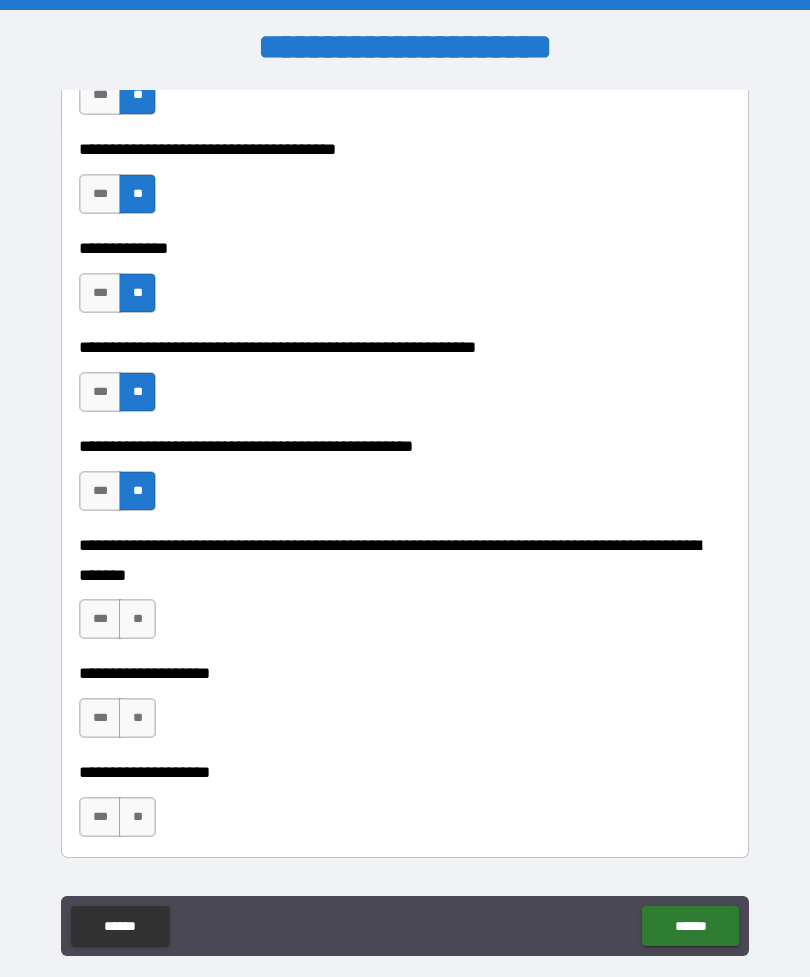 click on "**" at bounding box center [137, 619] 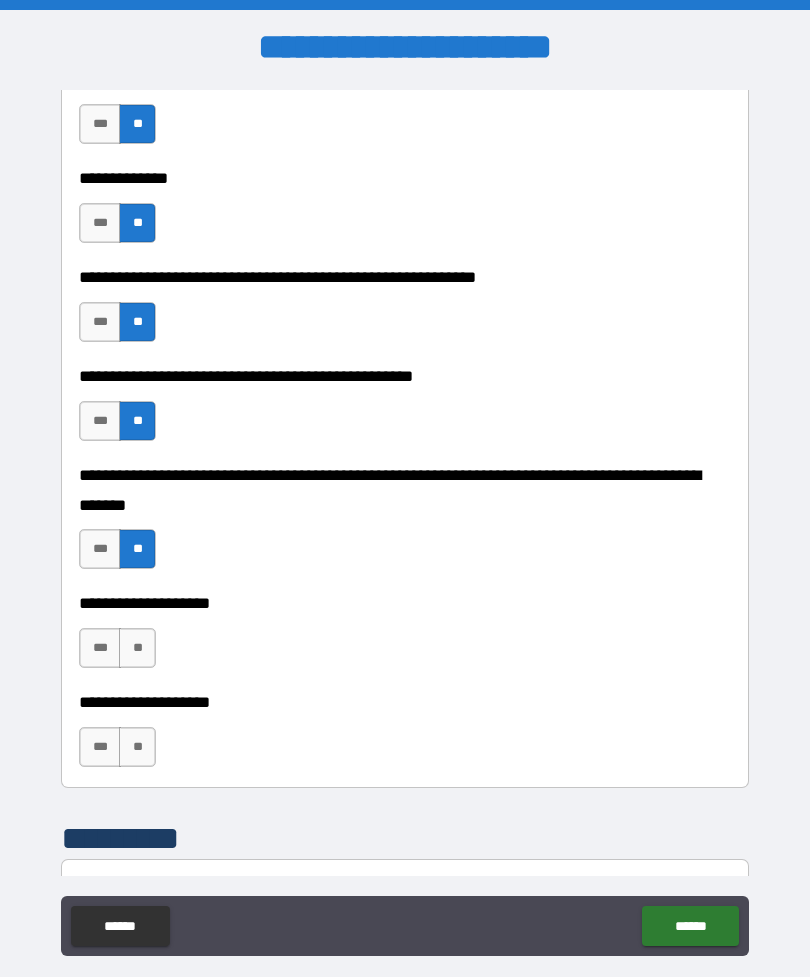 click on "**" at bounding box center [137, 648] 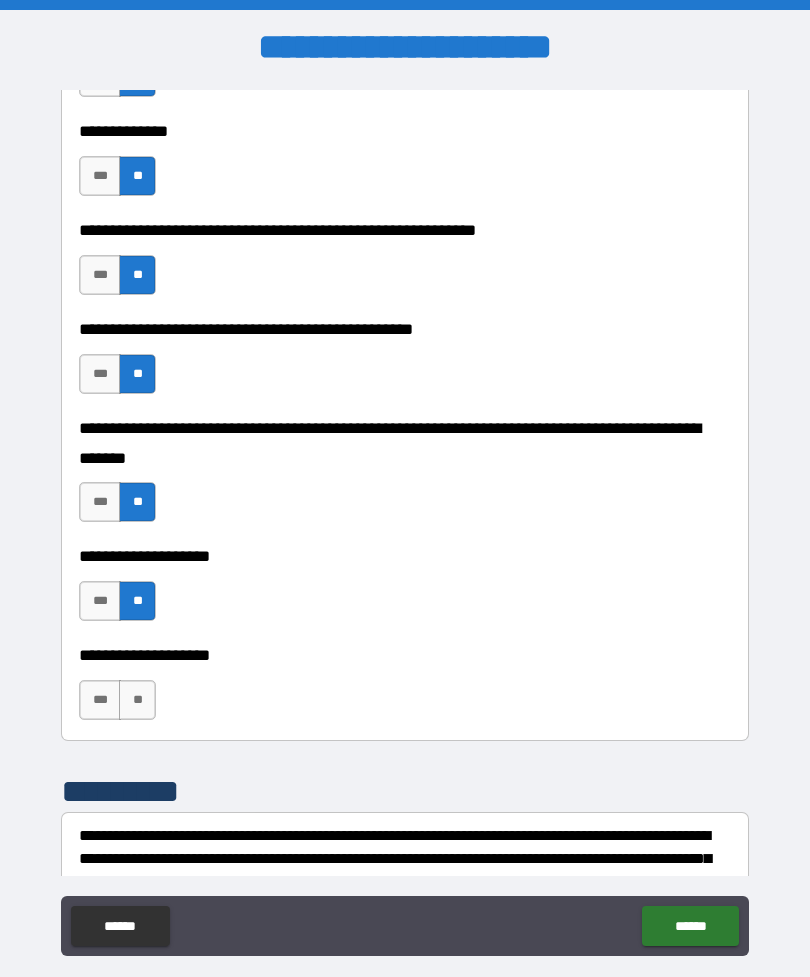 scroll, scrollTop: 4557, scrollLeft: 0, axis: vertical 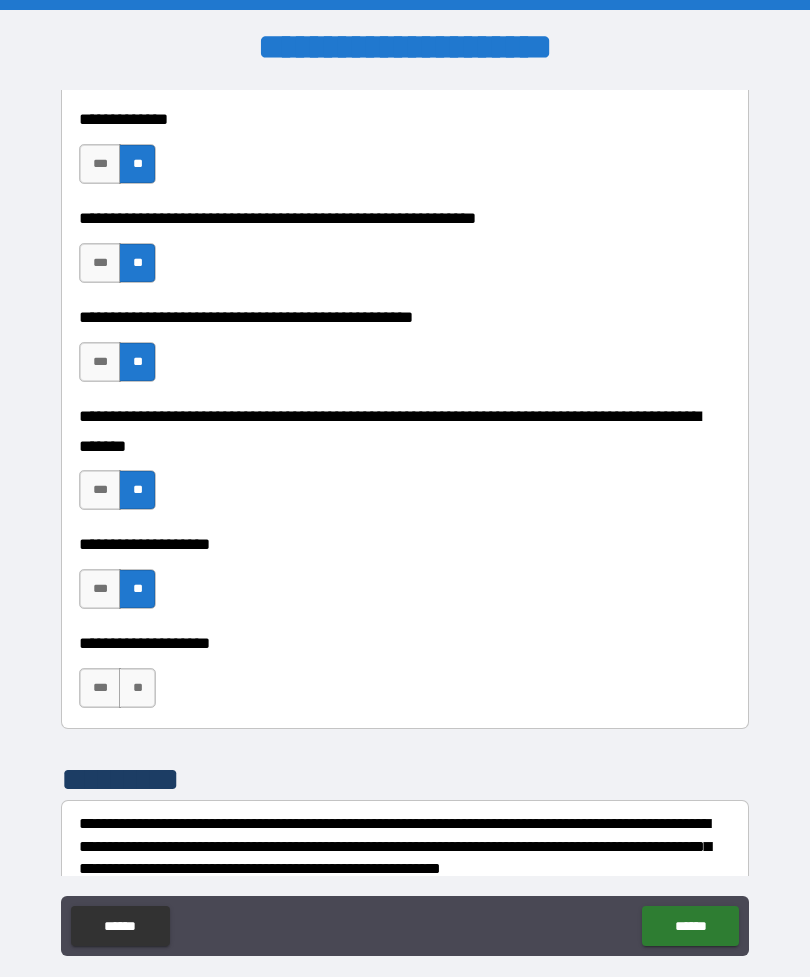 click on "**" at bounding box center [137, 688] 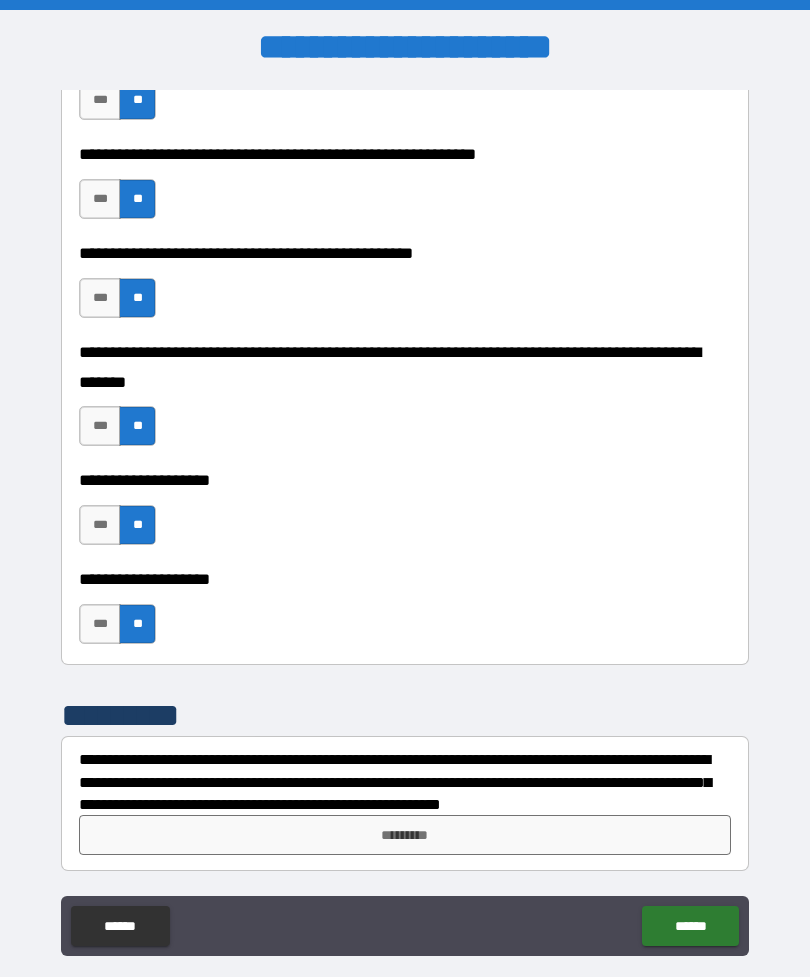 scroll, scrollTop: 4621, scrollLeft: 0, axis: vertical 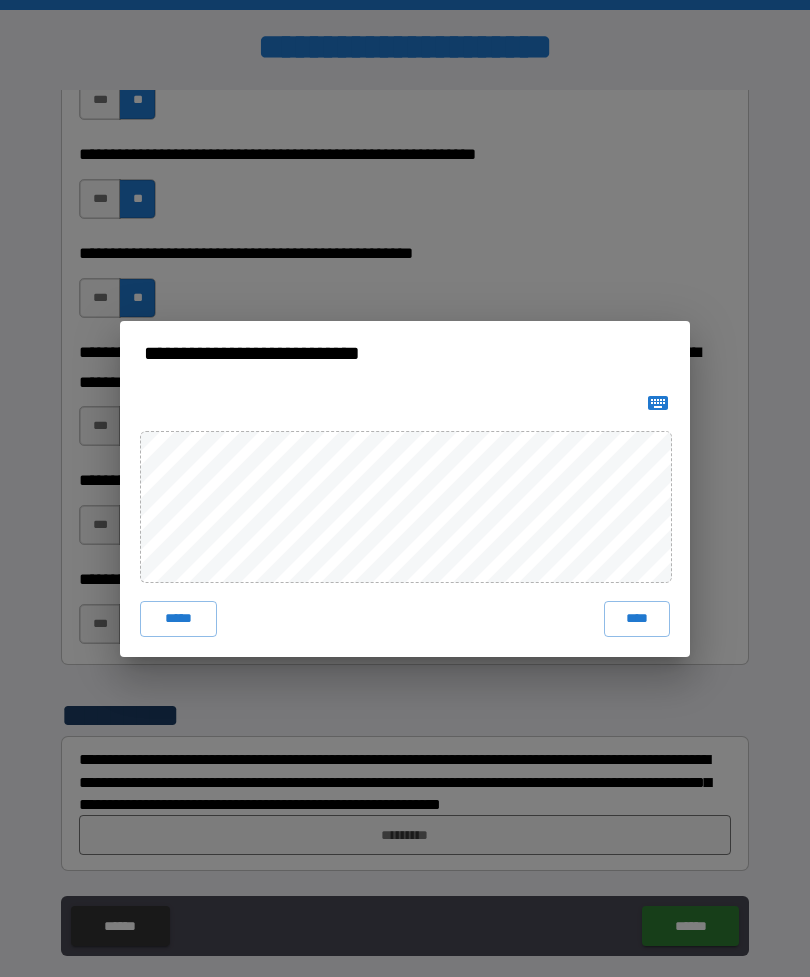 click on "****" at bounding box center [637, 619] 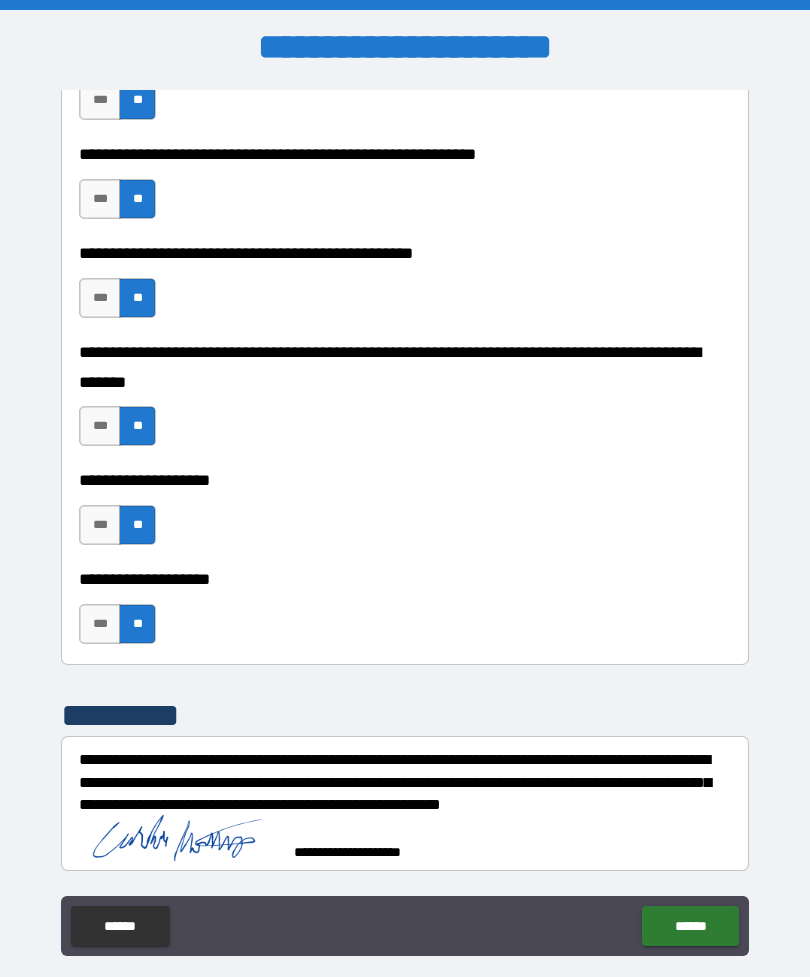scroll, scrollTop: 4611, scrollLeft: 0, axis: vertical 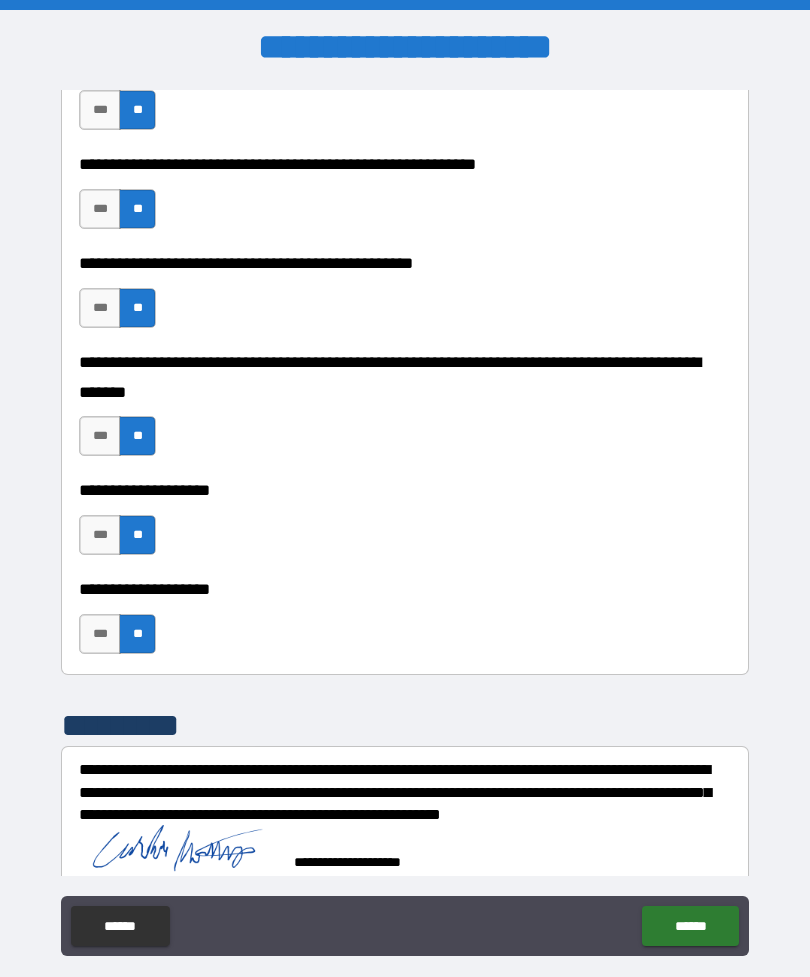 click on "******" at bounding box center [690, 926] 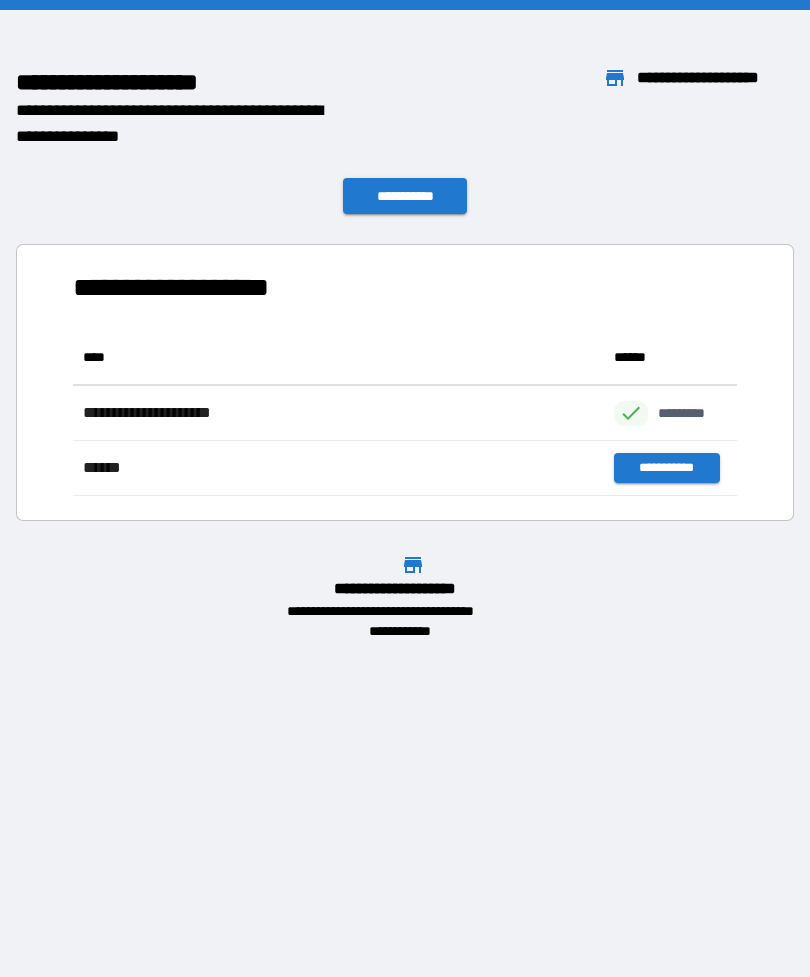 scroll, scrollTop: 1, scrollLeft: 1, axis: both 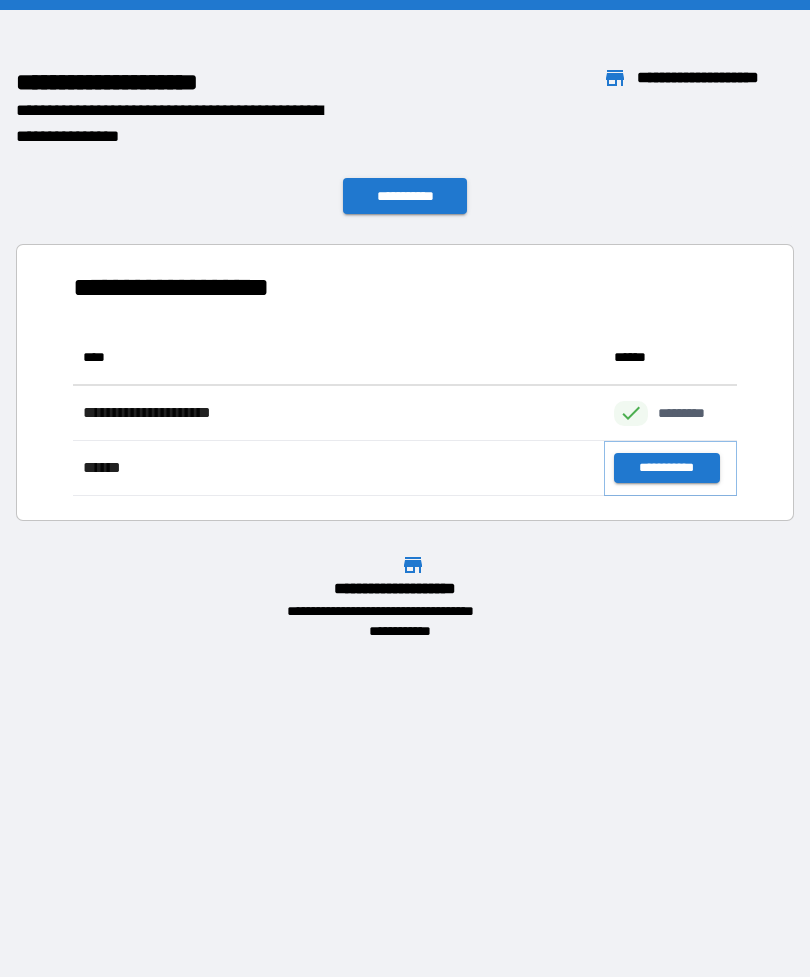 click on "**********" at bounding box center [666, 468] 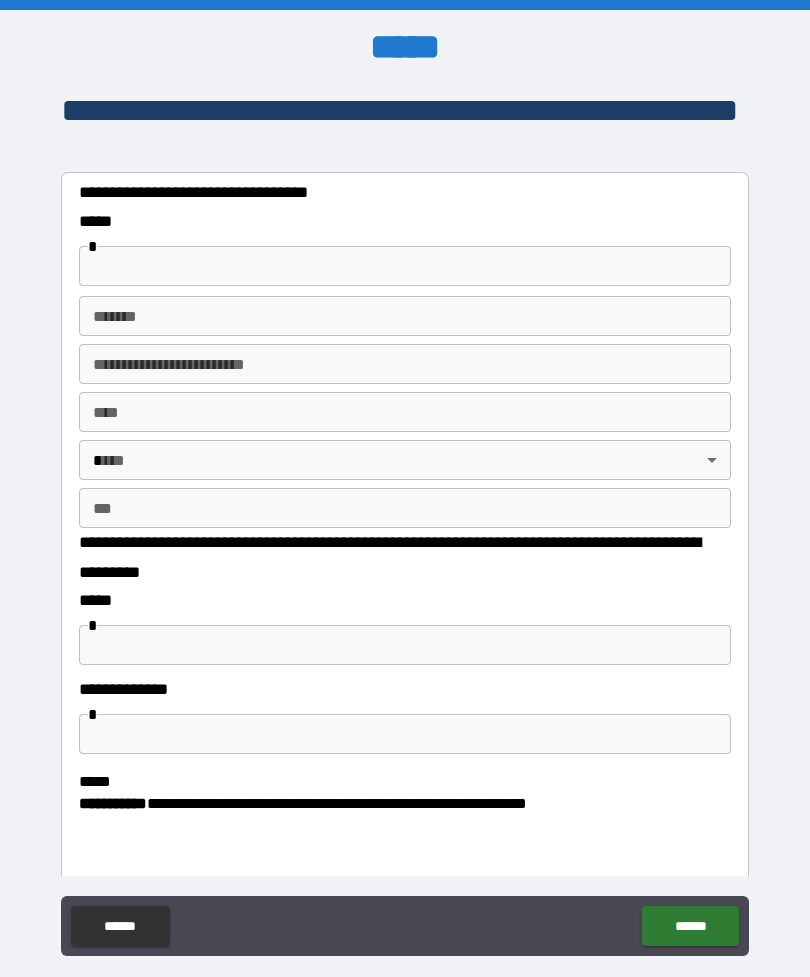 click at bounding box center (405, 266) 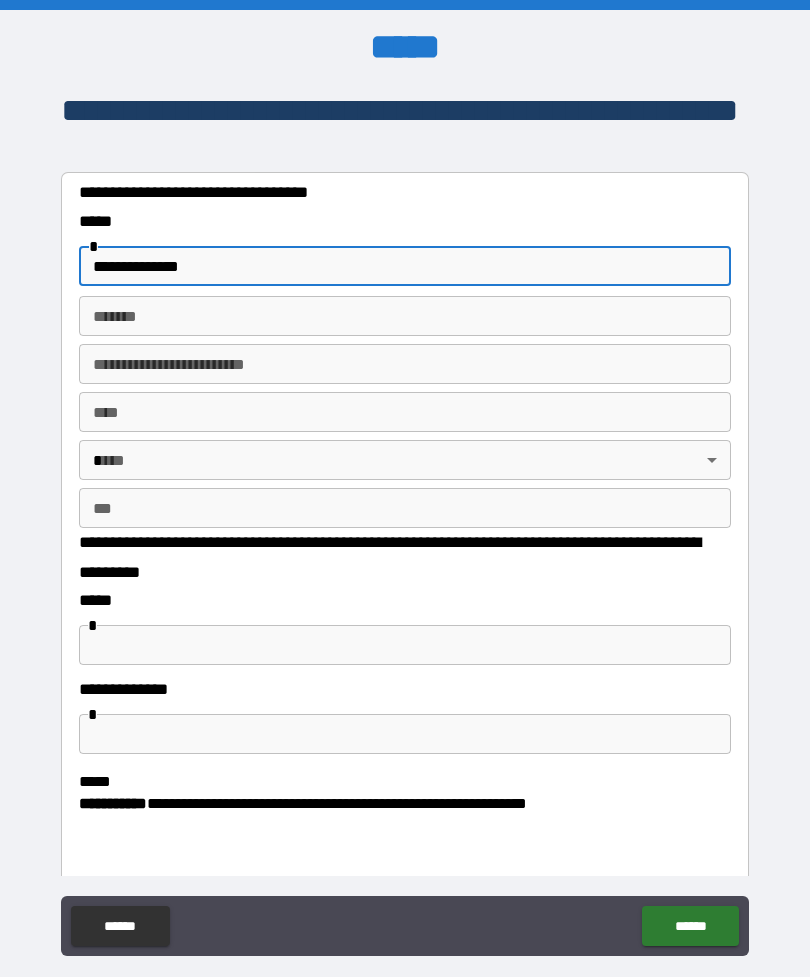 type on "**********" 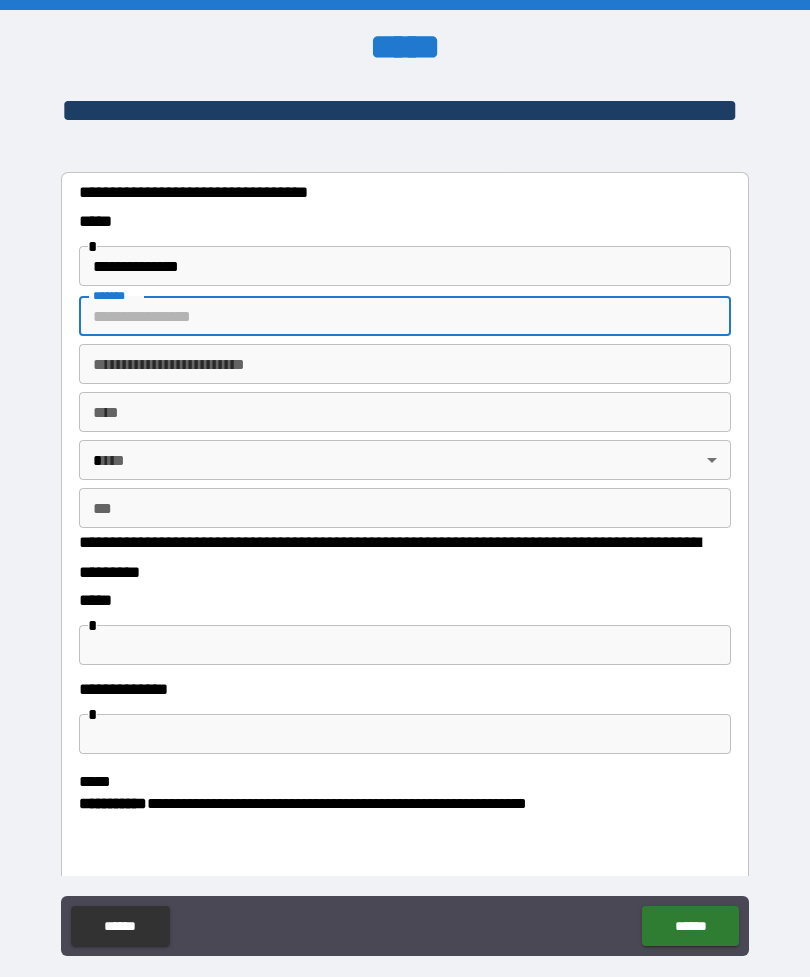 type on "*" 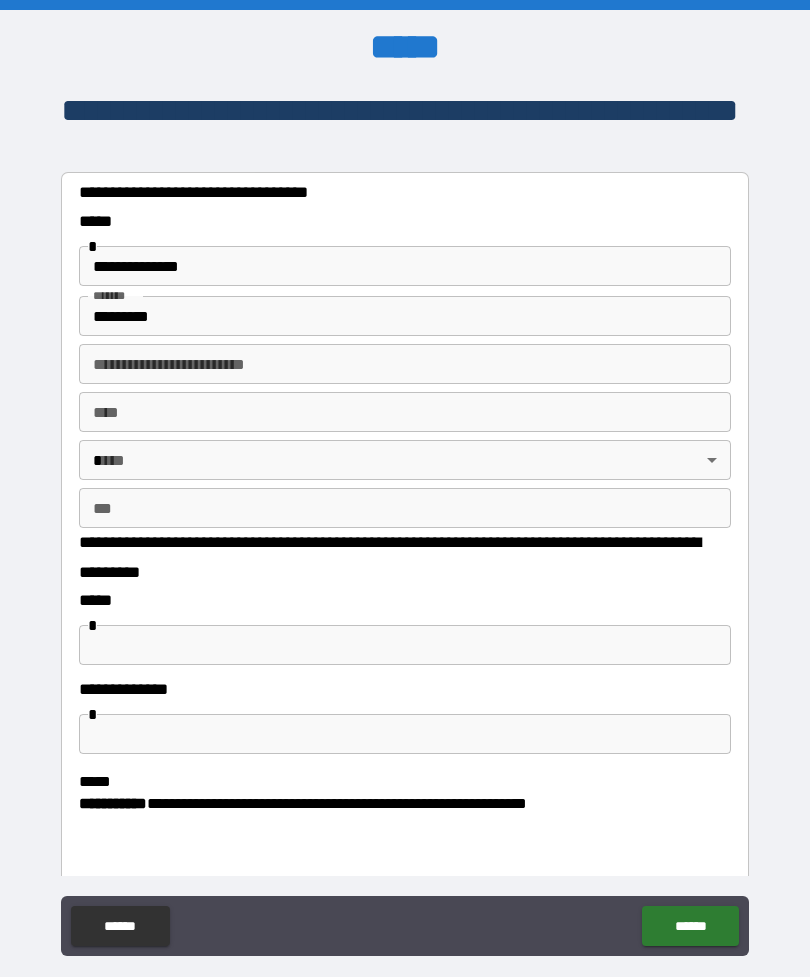 type on "**********" 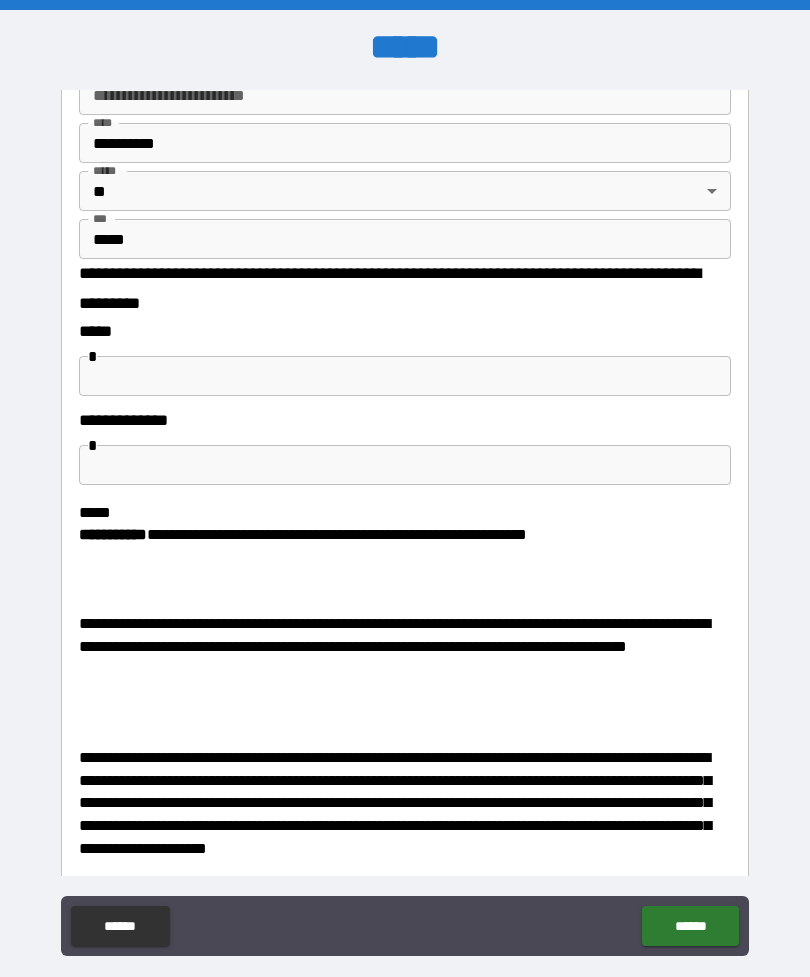 scroll, scrollTop: 237, scrollLeft: 0, axis: vertical 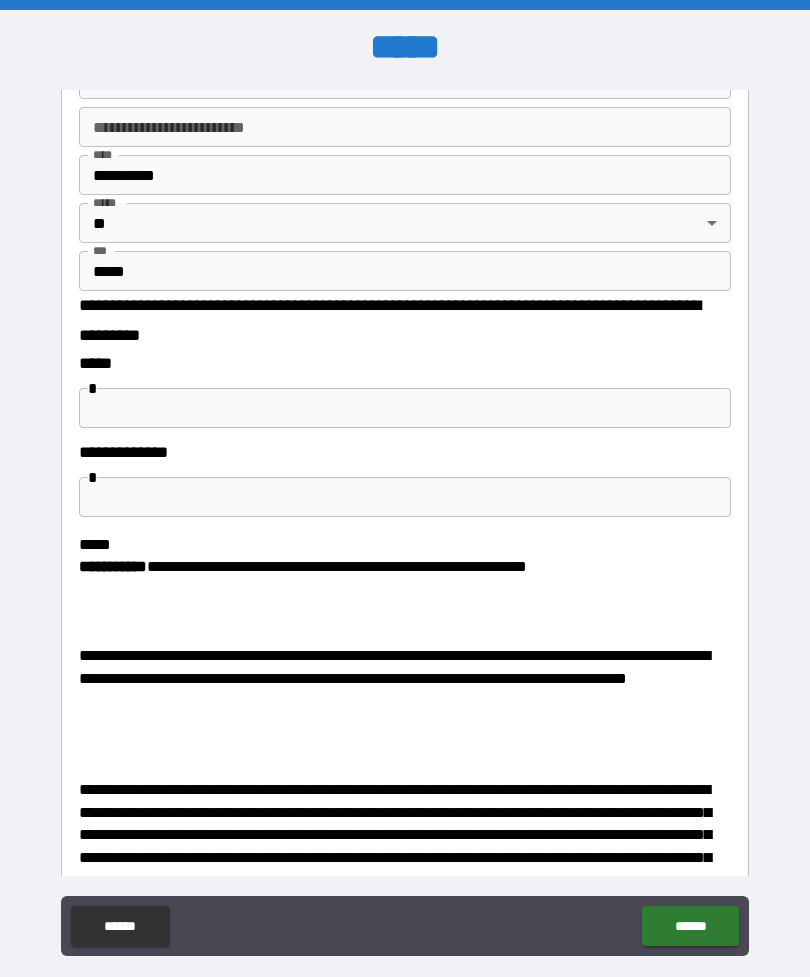 click at bounding box center [405, 408] 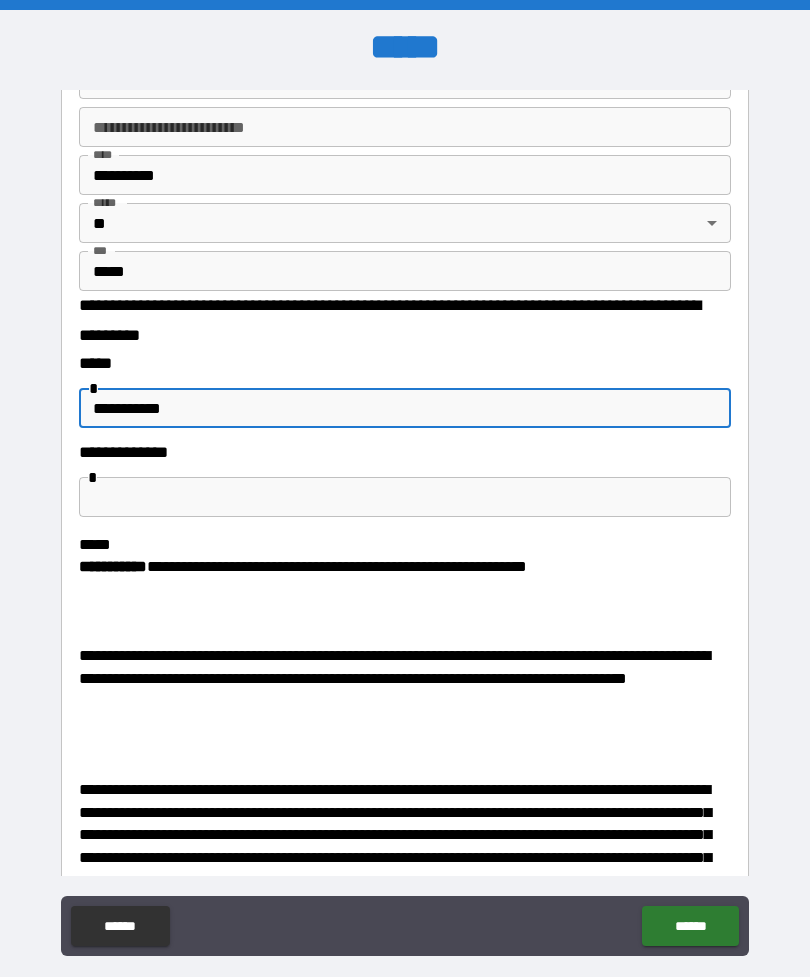 type on "**********" 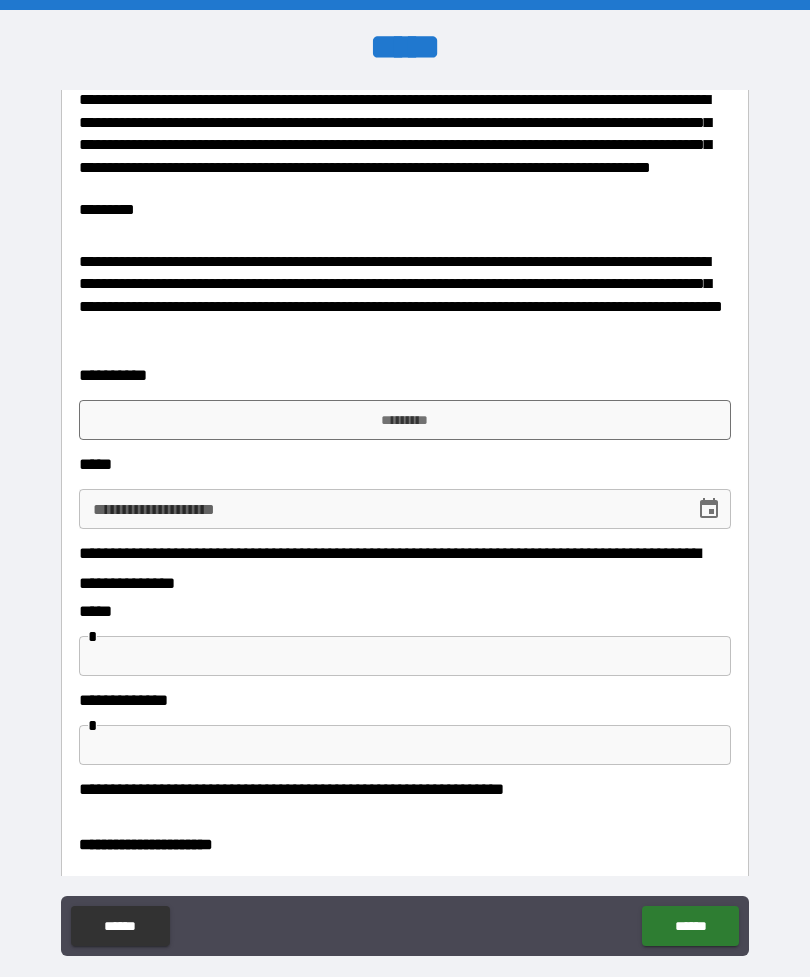 scroll, scrollTop: 1735, scrollLeft: 0, axis: vertical 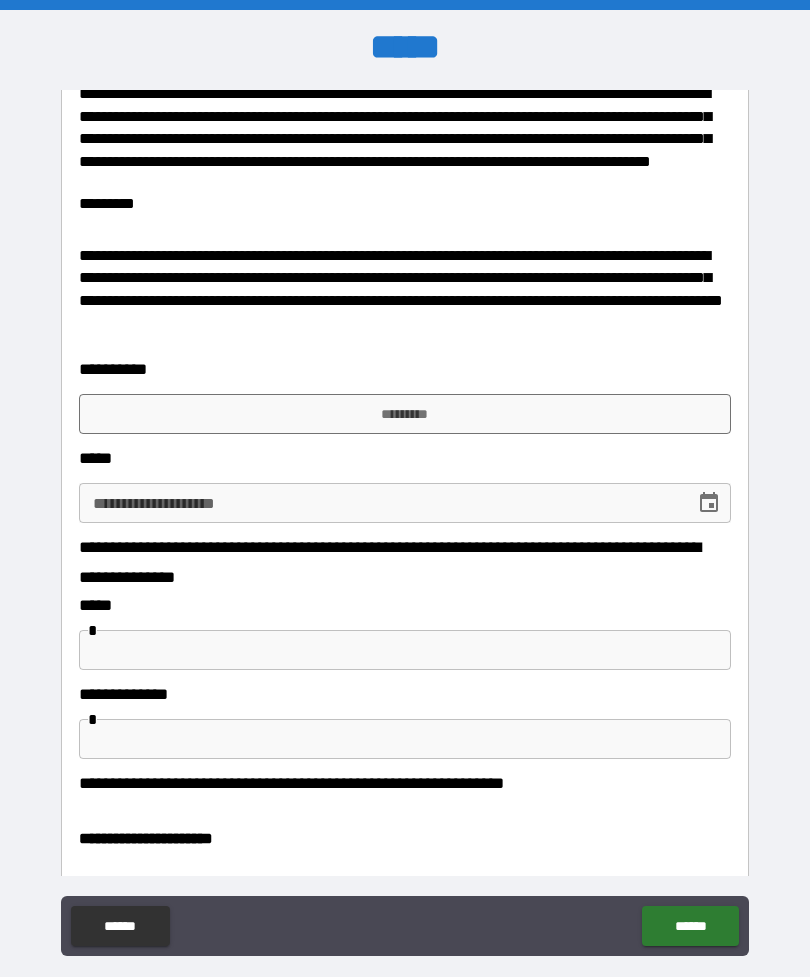 type on "******" 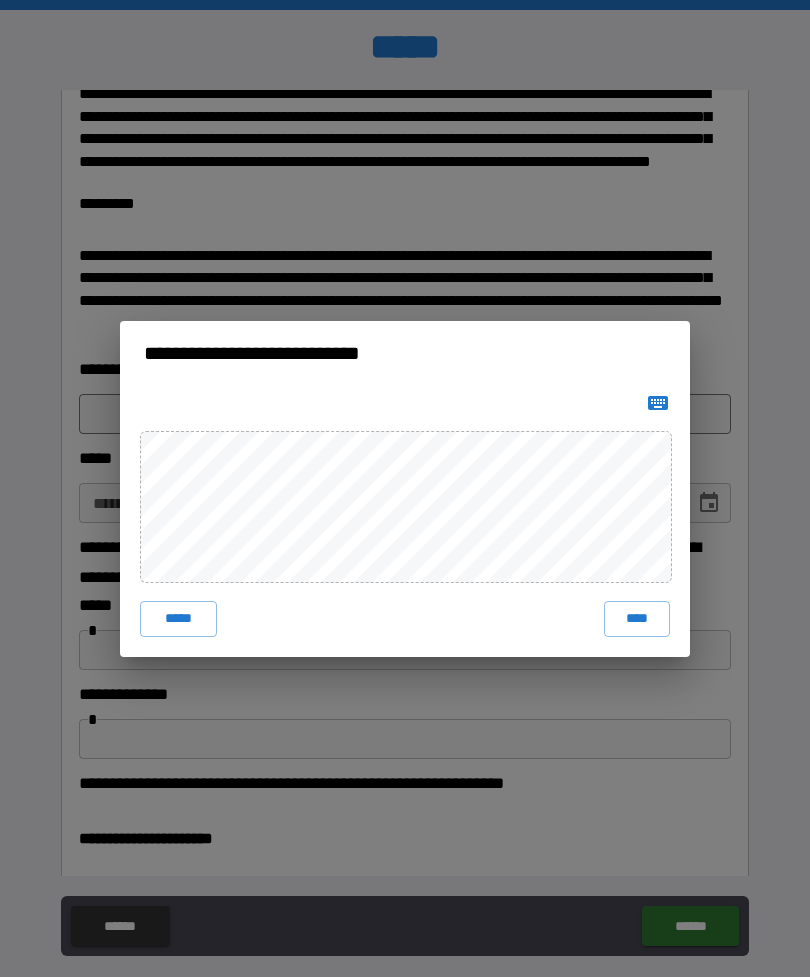 click on "****" at bounding box center [637, 619] 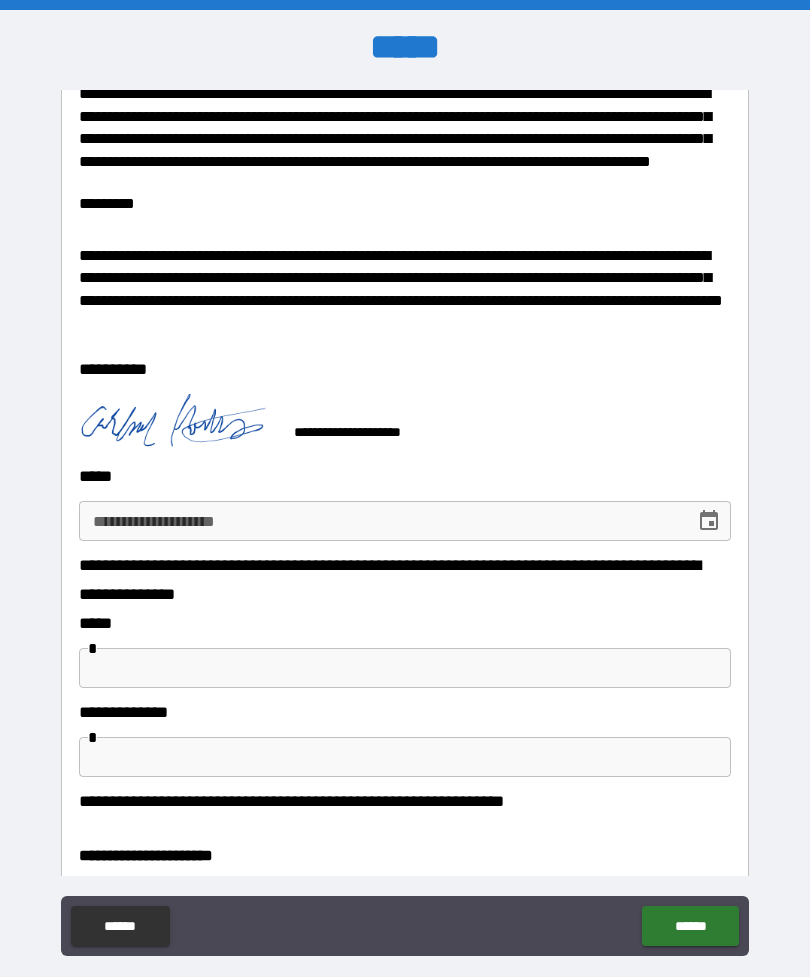 click on "**********" at bounding box center (380, 521) 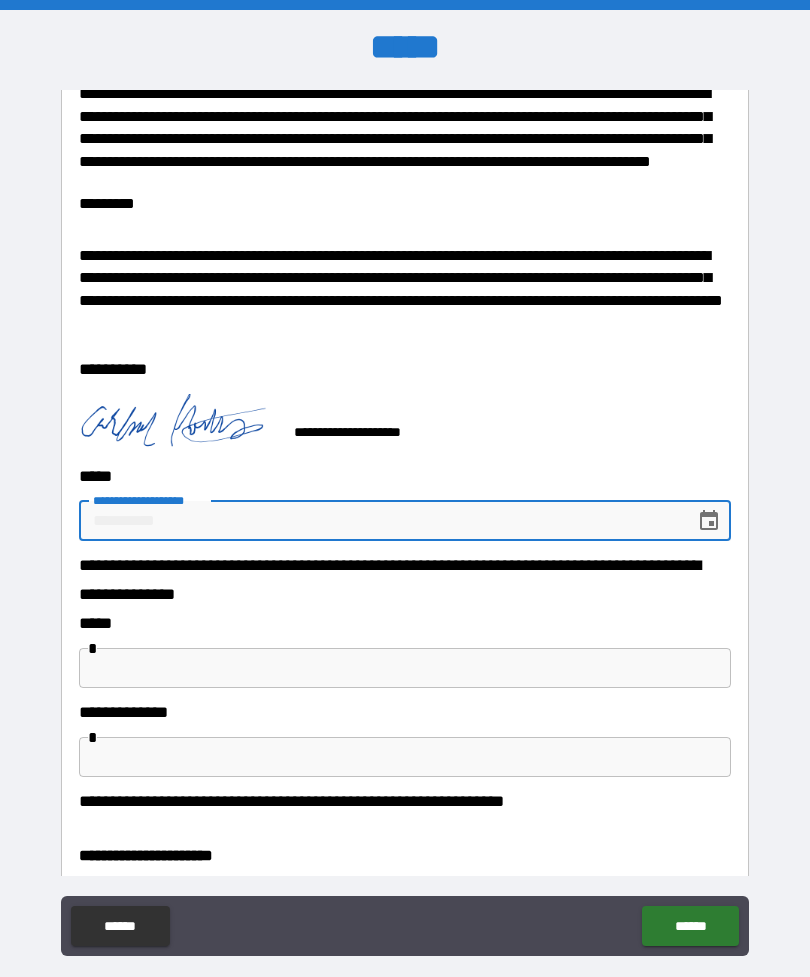 type on "*" 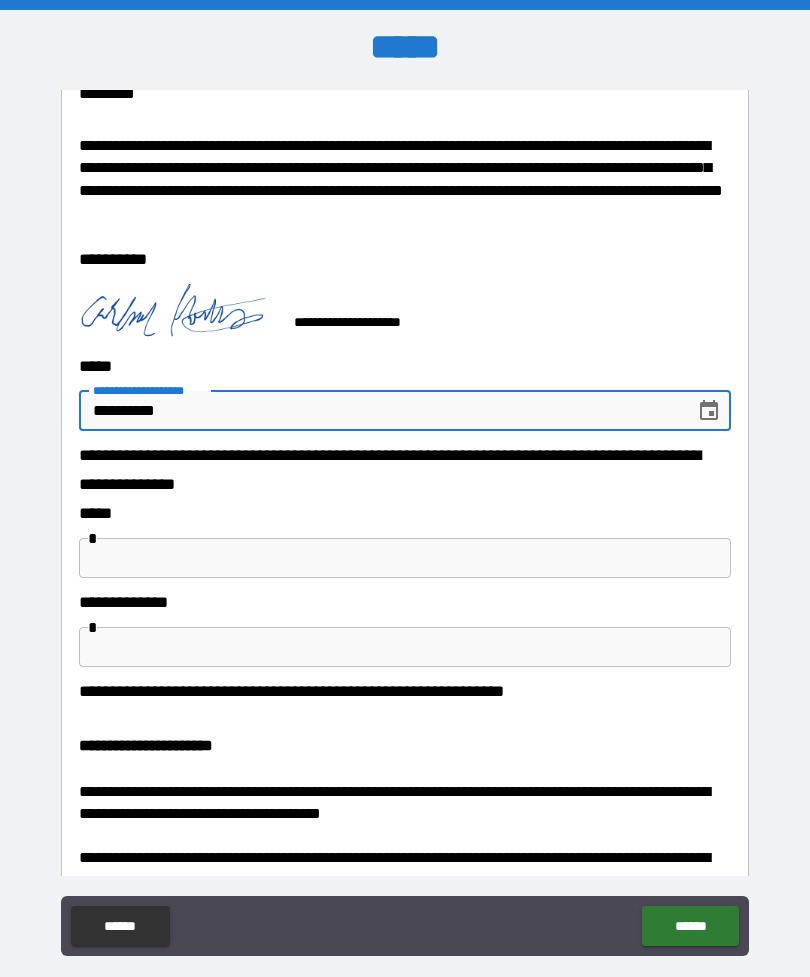 scroll, scrollTop: 1848, scrollLeft: 0, axis: vertical 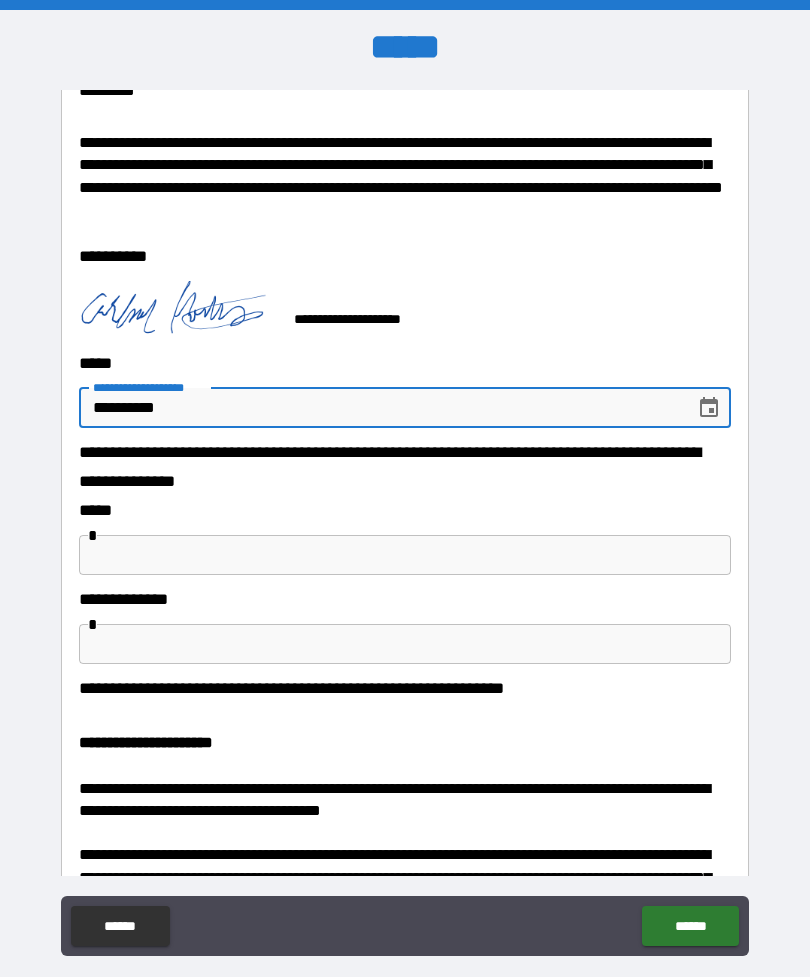 type on "**********" 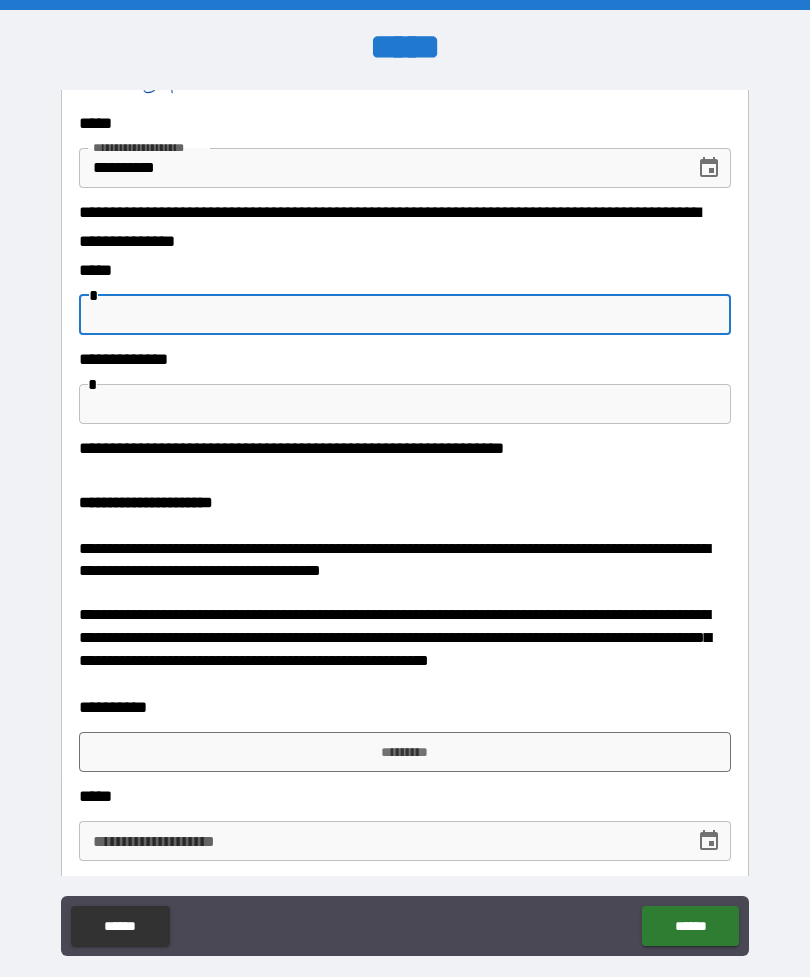 scroll, scrollTop: 2086, scrollLeft: 0, axis: vertical 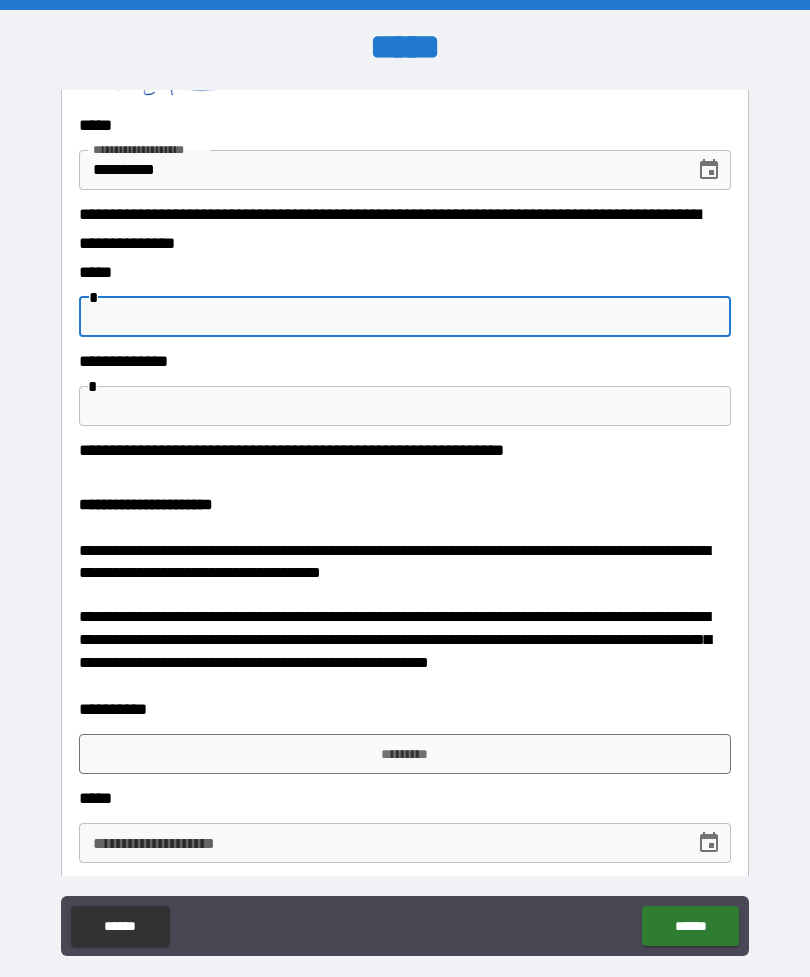 click on "**********" at bounding box center [405, 523] 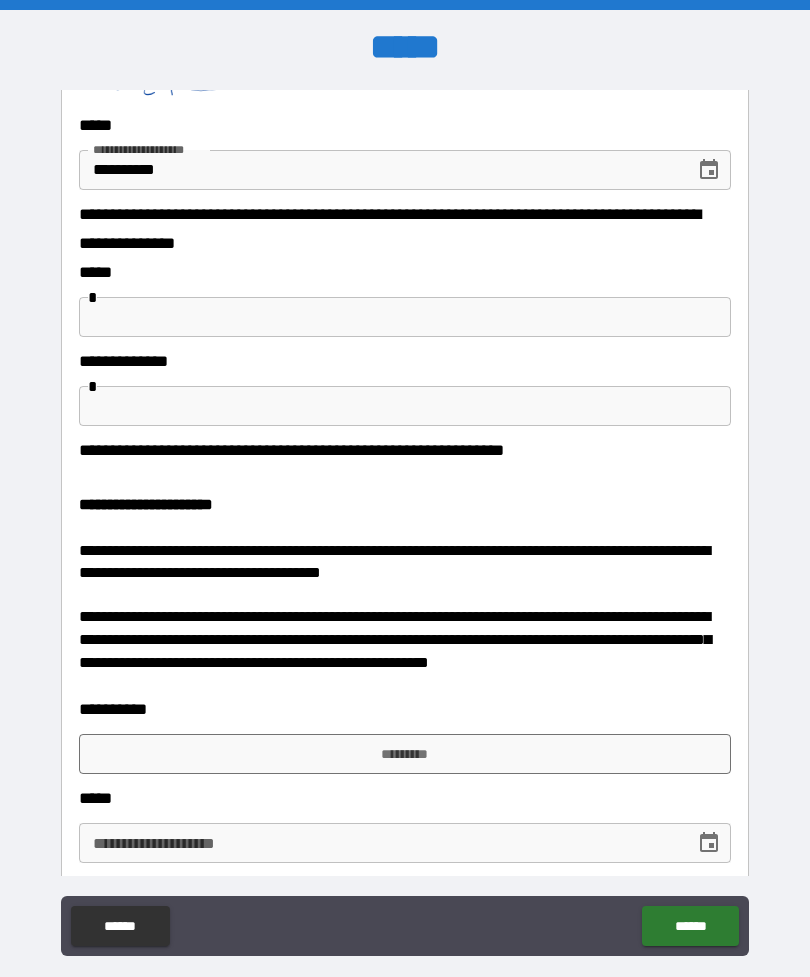 click on "**********" at bounding box center [405, 523] 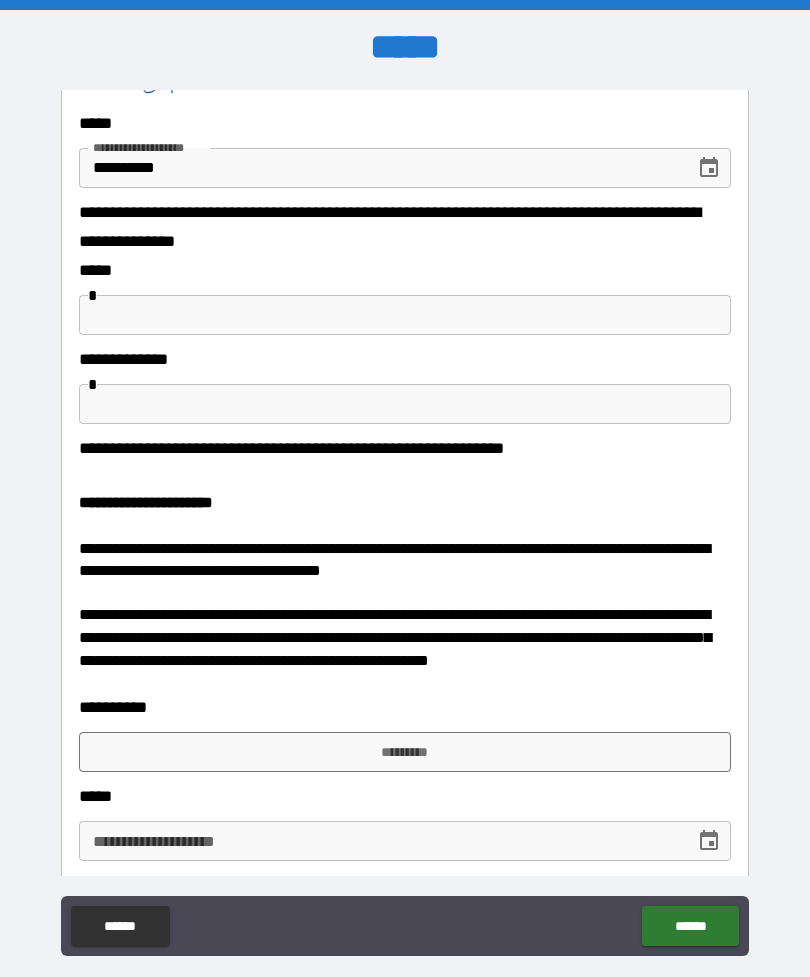 scroll, scrollTop: 2086, scrollLeft: 0, axis: vertical 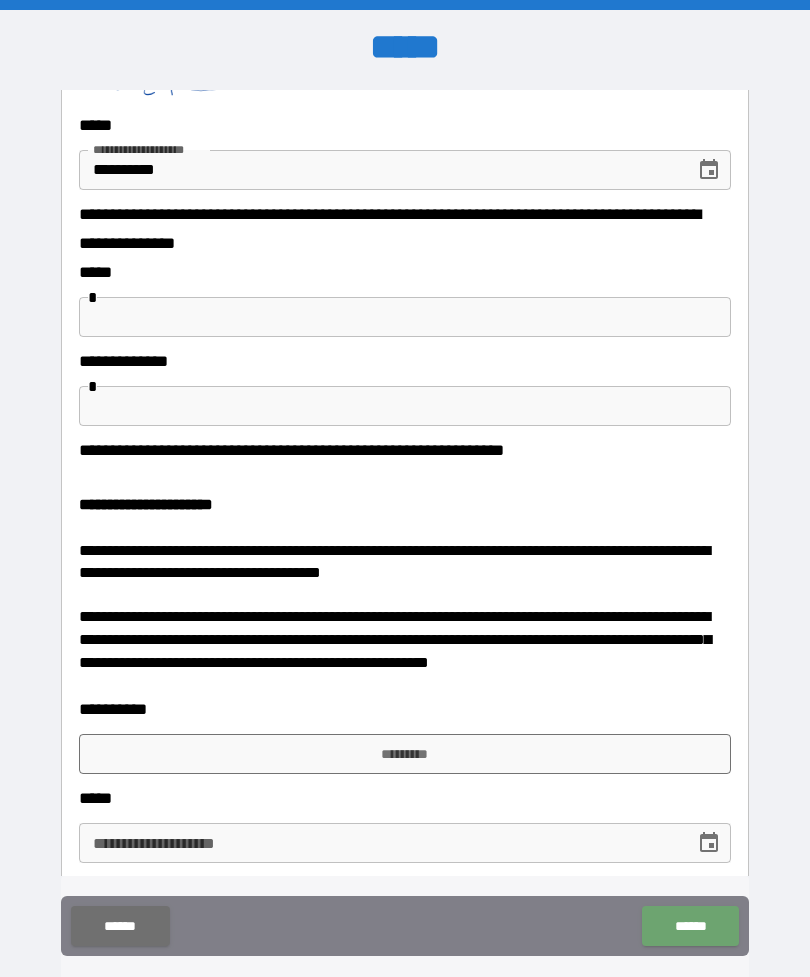 click on "******" at bounding box center [690, 926] 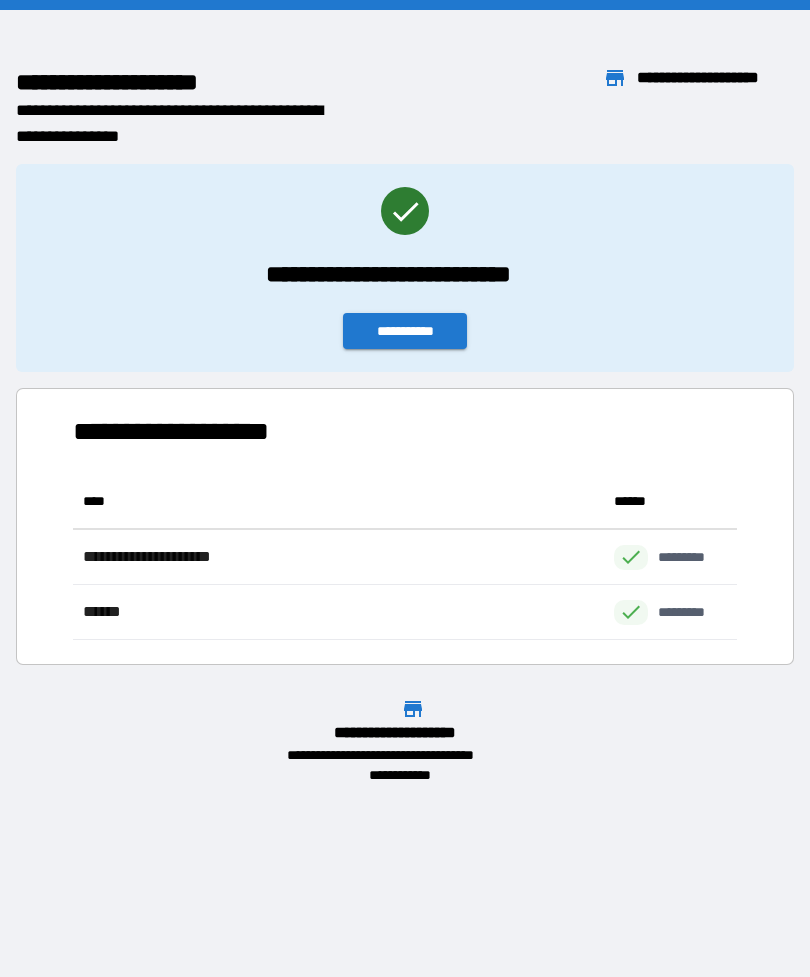 scroll, scrollTop: 1, scrollLeft: 1, axis: both 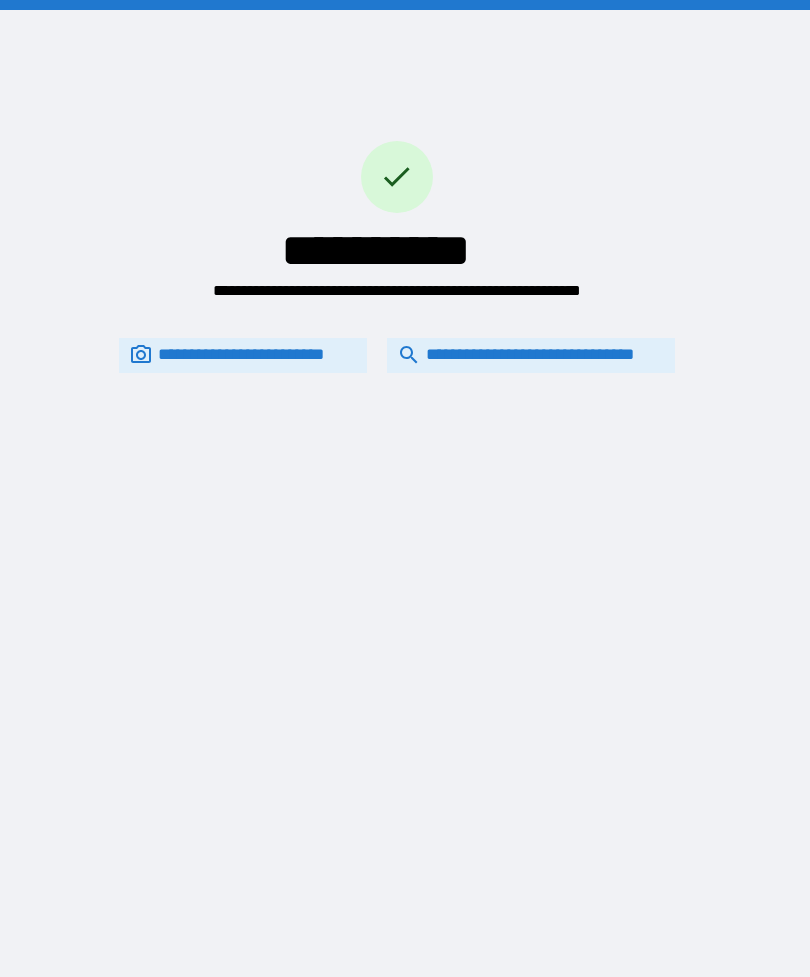 click on "**********" at bounding box center [397, 201] 